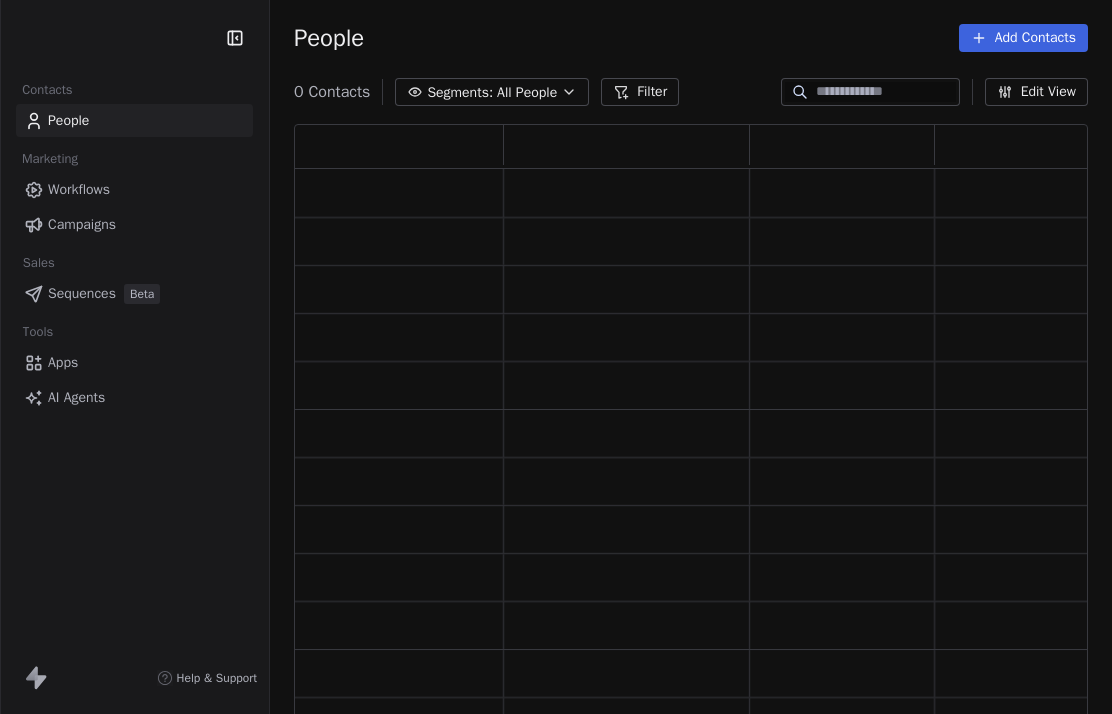 scroll, scrollTop: 0, scrollLeft: 0, axis: both 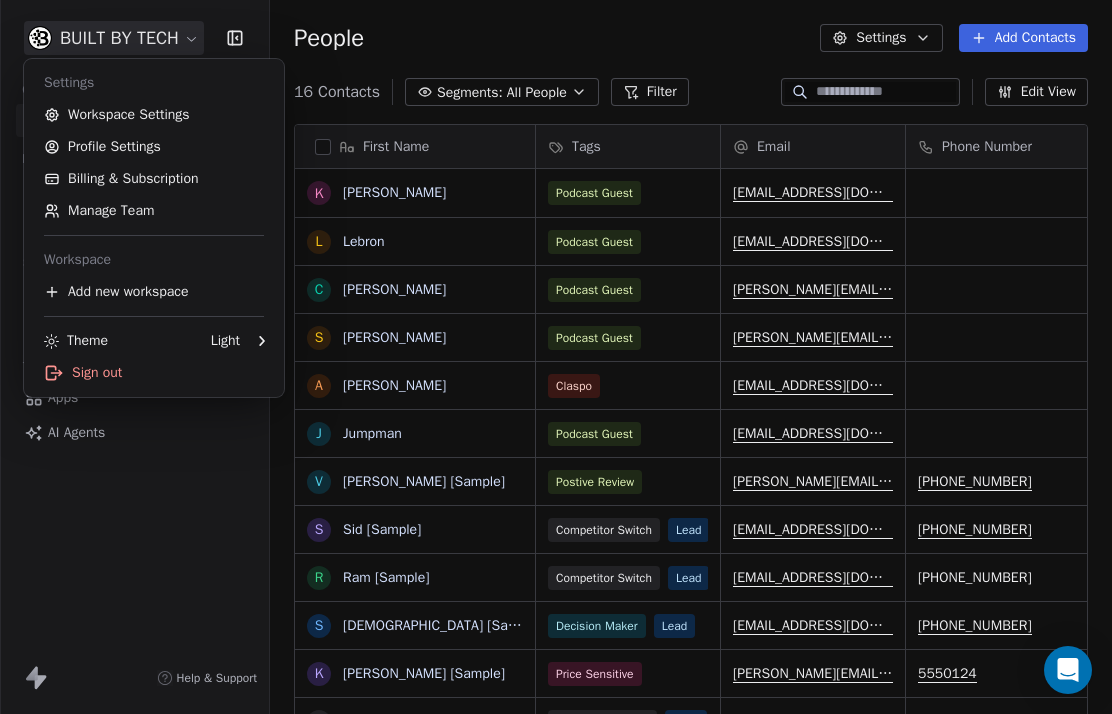 click on "Workspace Settings" at bounding box center (154, 115) 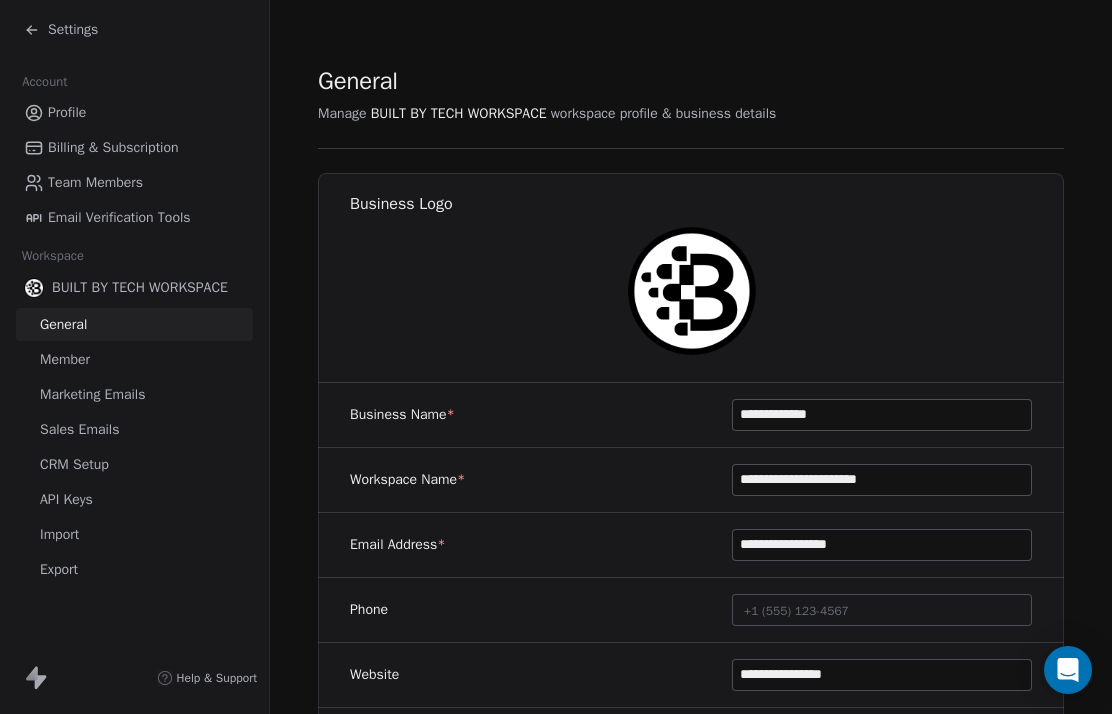 click on "API Keys" at bounding box center (134, 499) 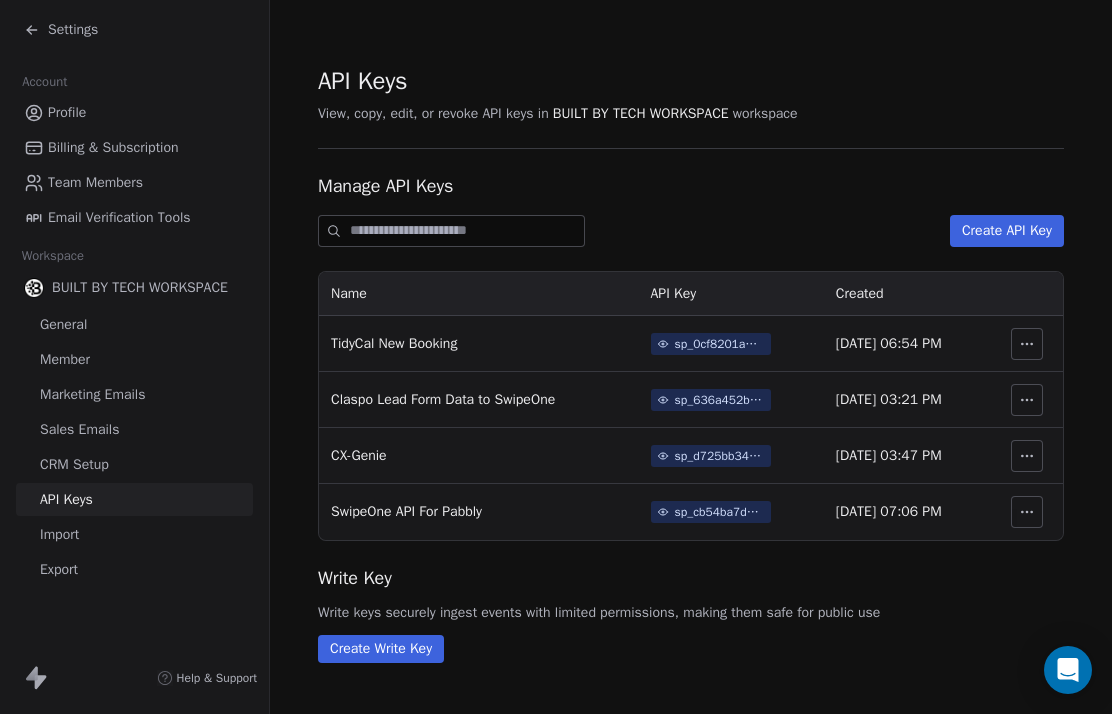 click 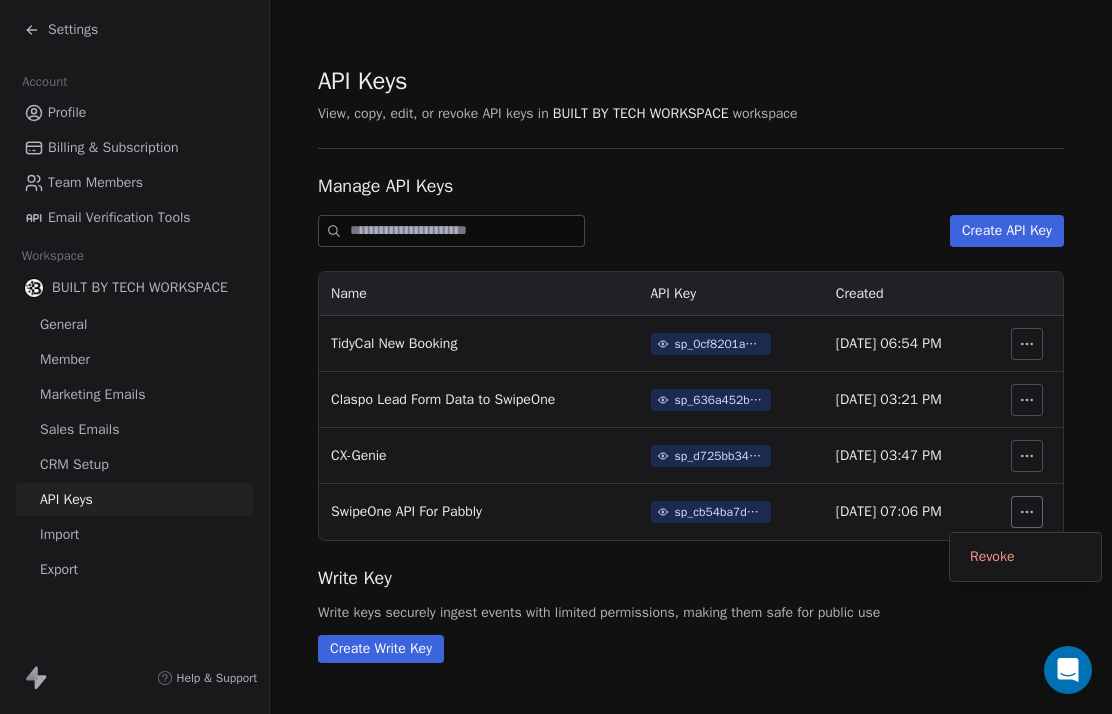 click on "Write Key" at bounding box center [691, 578] 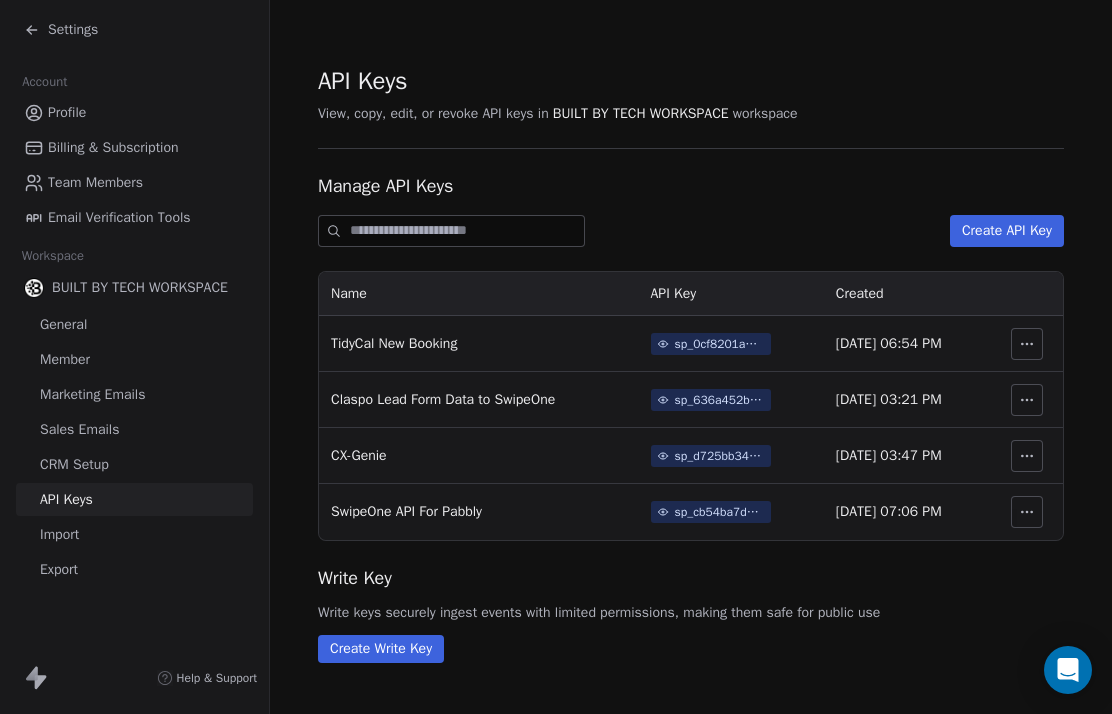 click at bounding box center (1068, 670) 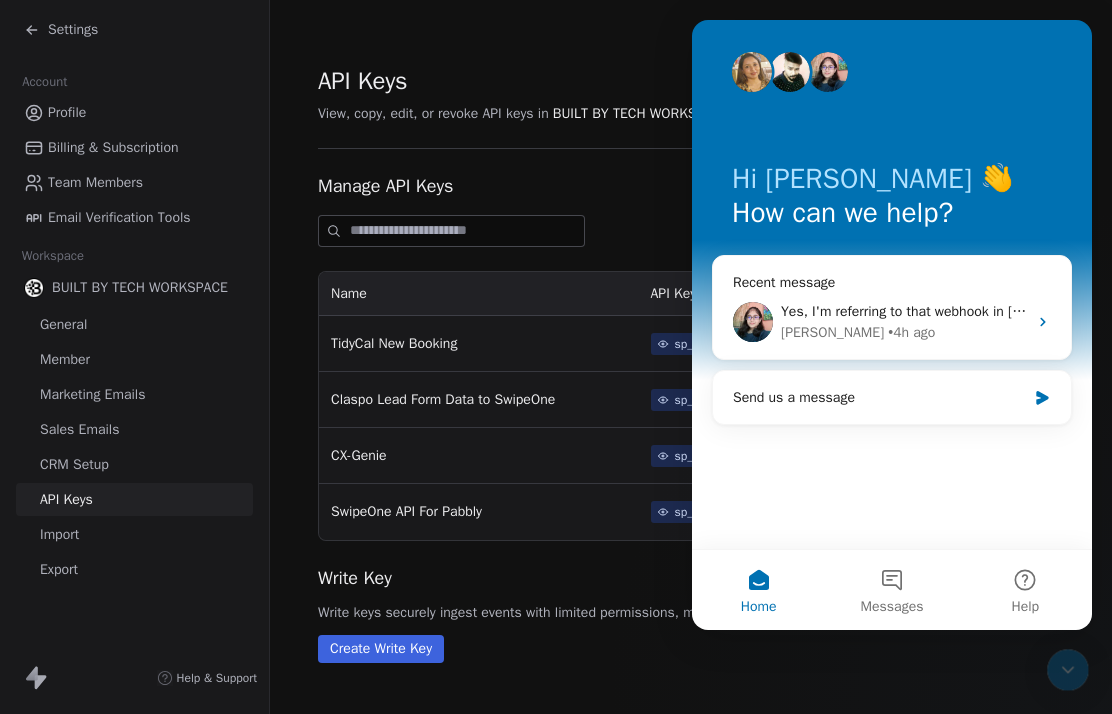 scroll, scrollTop: 0, scrollLeft: 0, axis: both 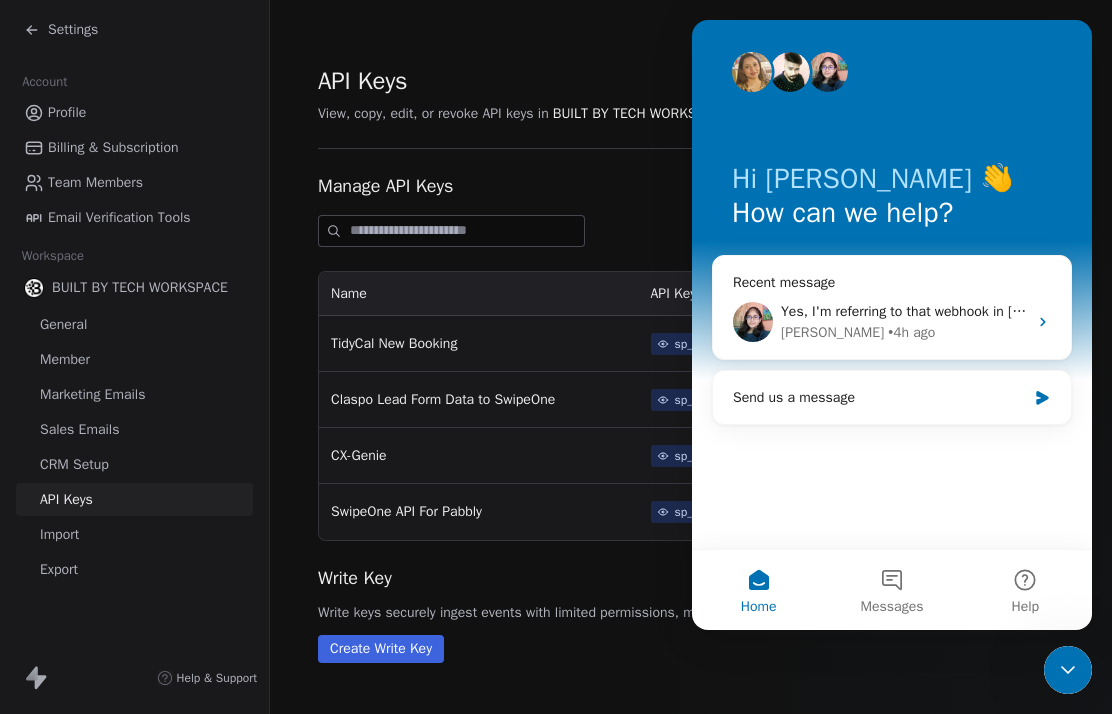 click on "Help" at bounding box center (1025, 590) 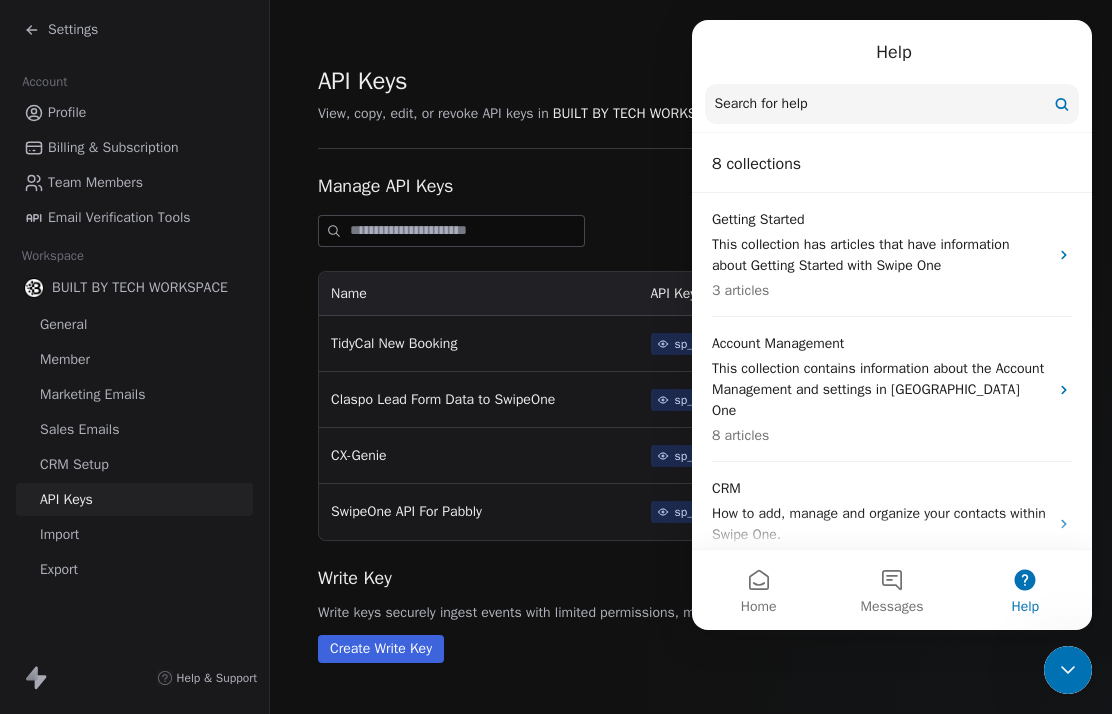 click on "Search for help" at bounding box center (761, 104) 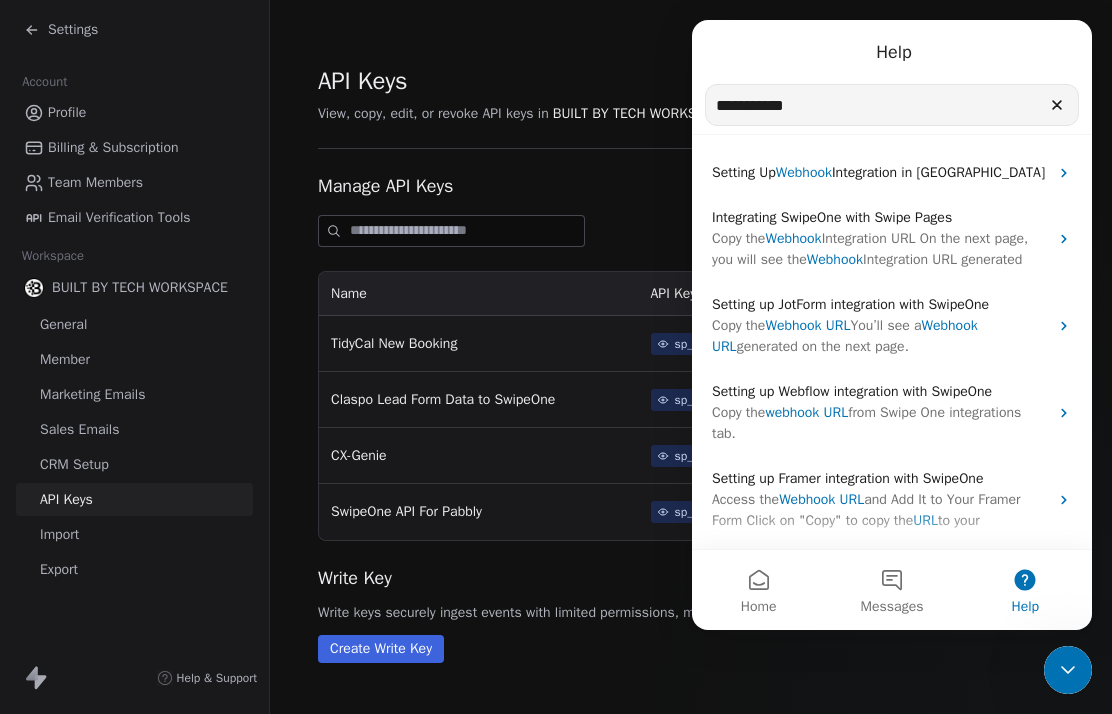 type on "**********" 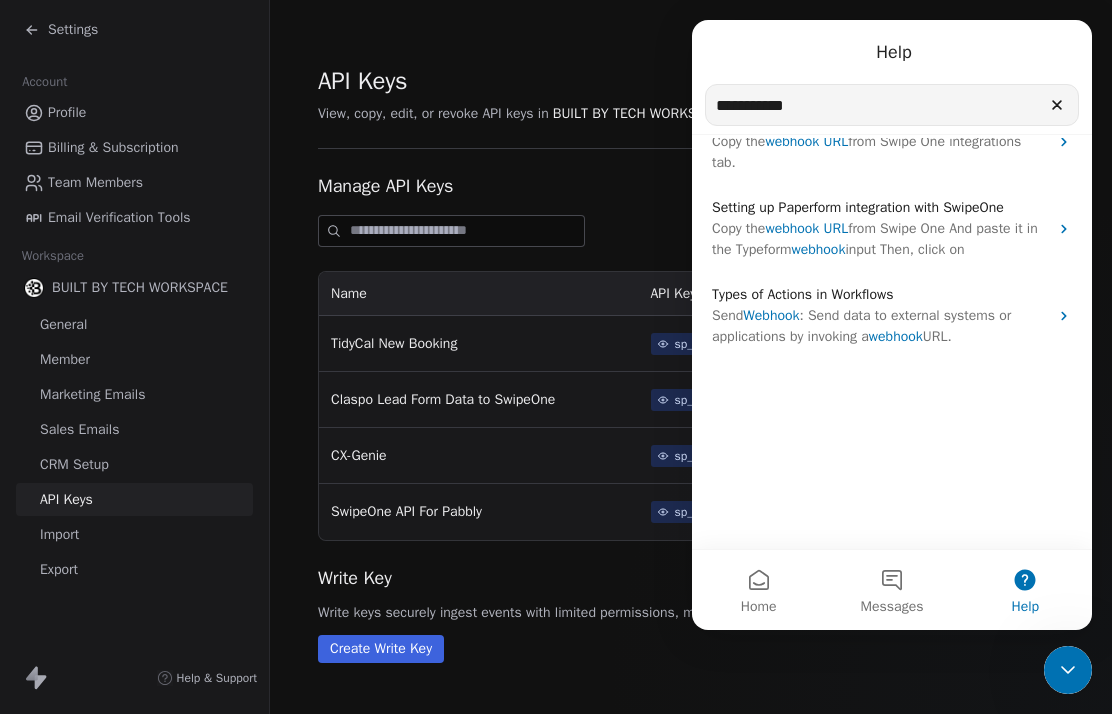 scroll, scrollTop: 623, scrollLeft: 0, axis: vertical 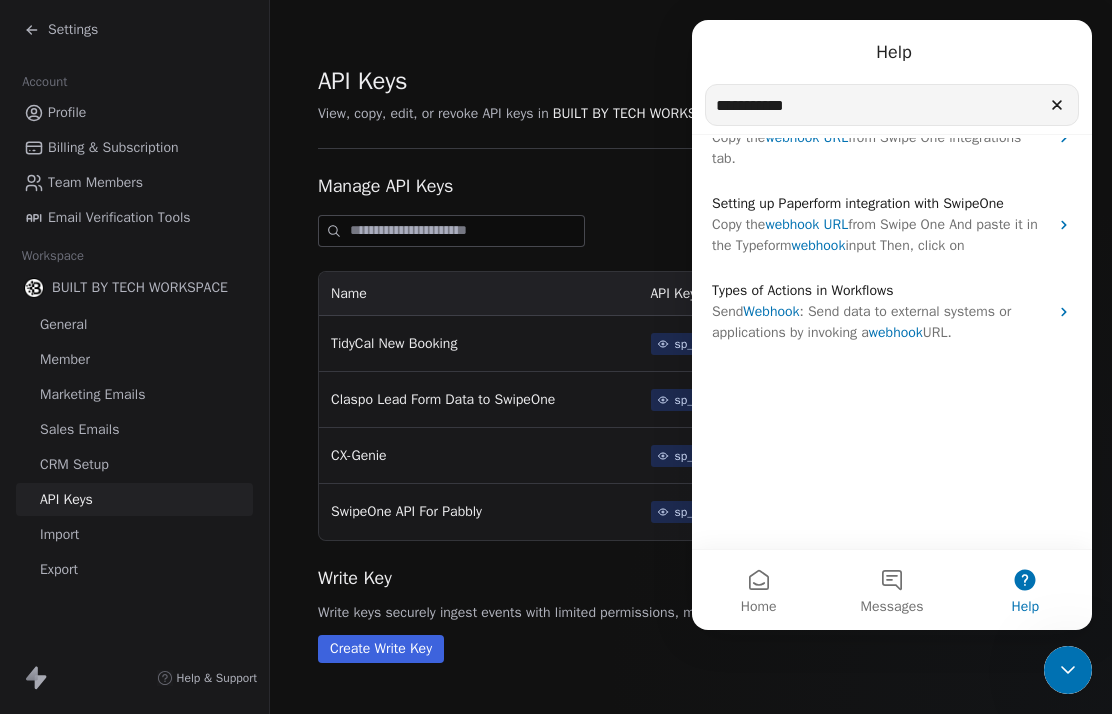 click on "Setting Up  Webhook  Integration in SwipeOne Integrating SwipeOne with Swipe Pages Copy the  Webhook  Integration URL On the next page, you will see the  Webhook  Integration URL generated Setting up JotForm integration with SwipeOne Copy the  Webhook   URL  You’ll see a  Webhook   URL  generated on the next page. Setting up Webflow integration with SwipeOne Copy the  webhook   URL  from Swipe One integrations tab. Setting up Framer integration with SwipeOne Access the  Webhook   URL  and Add It to Your Framer Form
Click on "Copy" to copy the  URL  to your Setting up Typeform integration with SwipeOne A pop-up to paste the  webhook   URL  will open up in Typeform. Setting up Zoho Forms integration with SwipeOne ... Provided Link and Copy the  Webhook   URL
Click on "Copy" to copy this  URL  to your clipboard Setting up Tally integration with SwipeOne Copy the  webhook   URL  from Swipe One integrations tab. Setting up Paperform integration with SwipeOne Copy the  webhook   URL webhook Send  Webhook  URL." at bounding box center (892, -59) 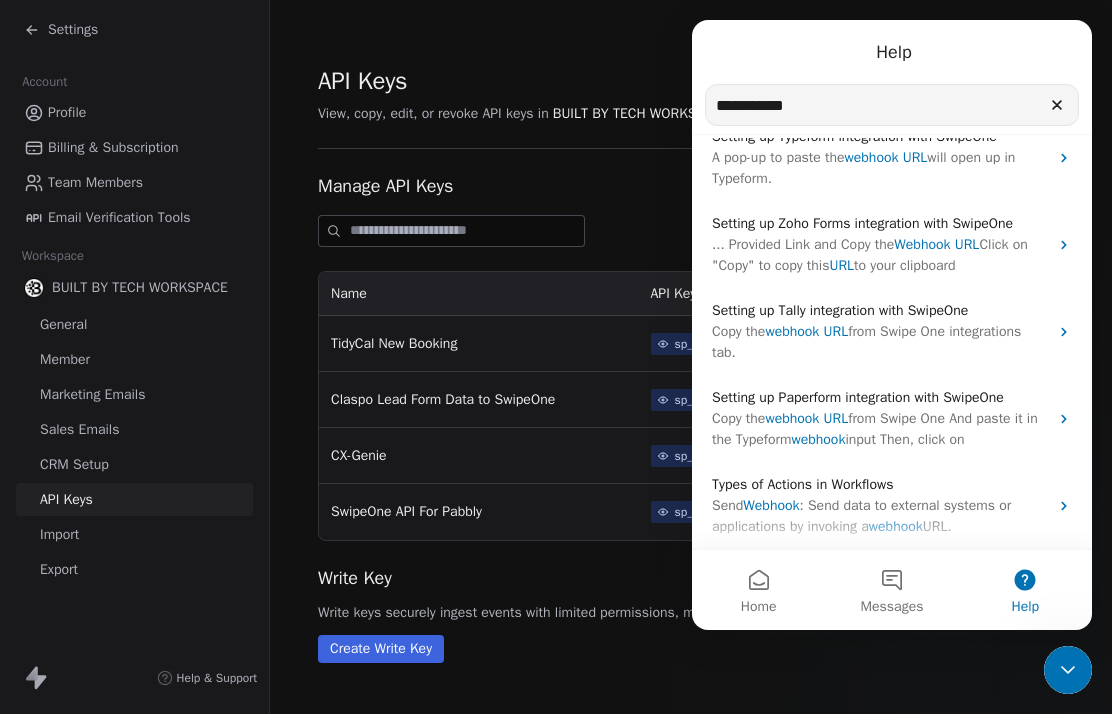 scroll, scrollTop: 450, scrollLeft: 0, axis: vertical 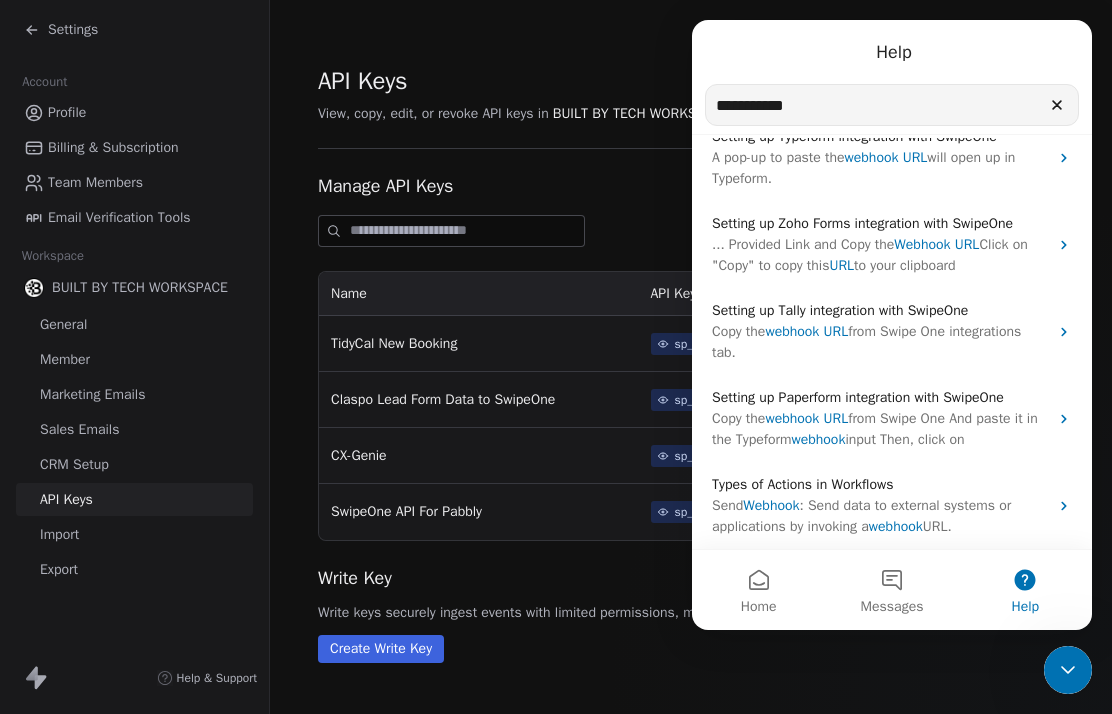 click on "webhook" at bounding box center [896, 526] 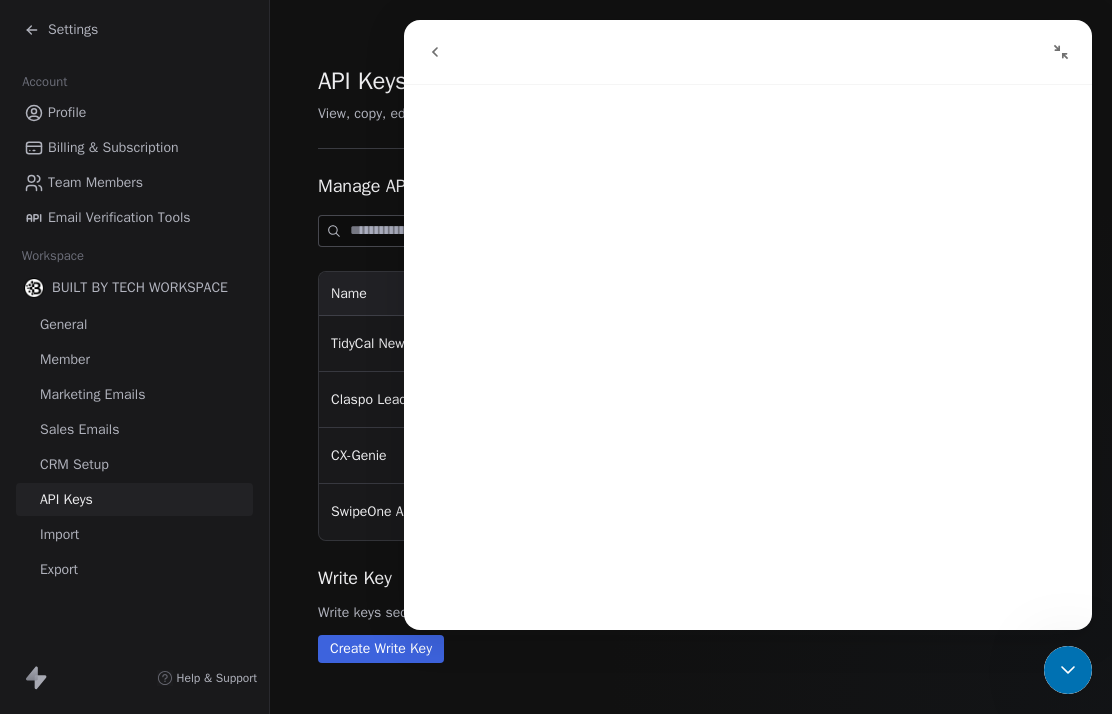 scroll, scrollTop: 0, scrollLeft: 0, axis: both 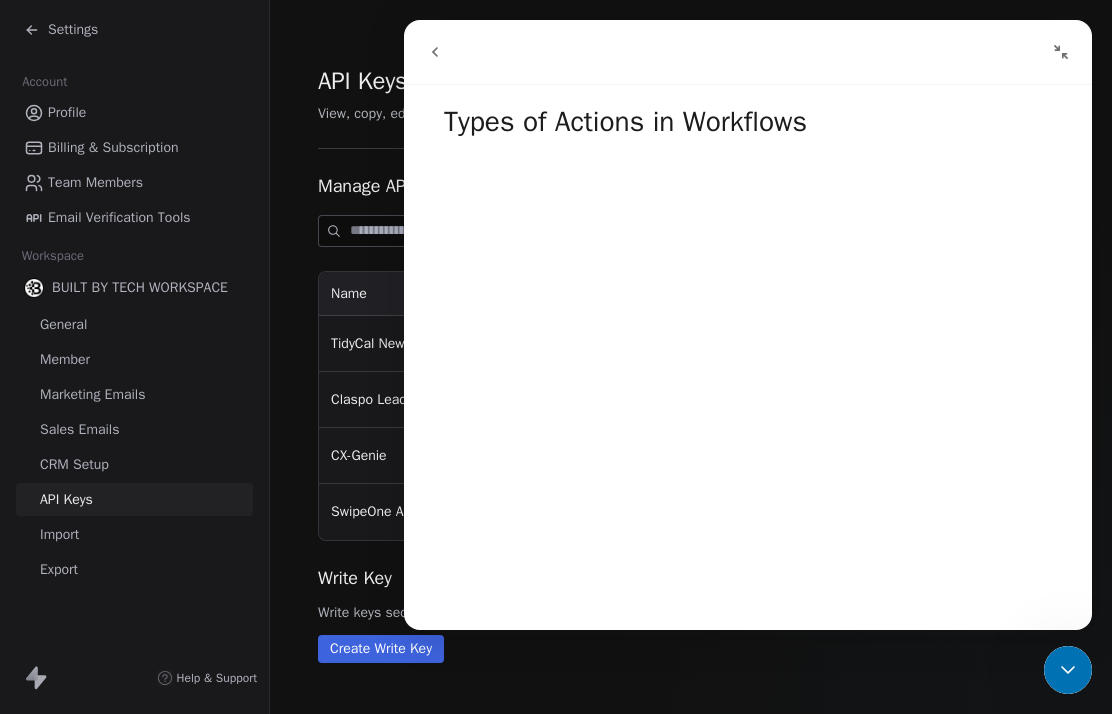 click 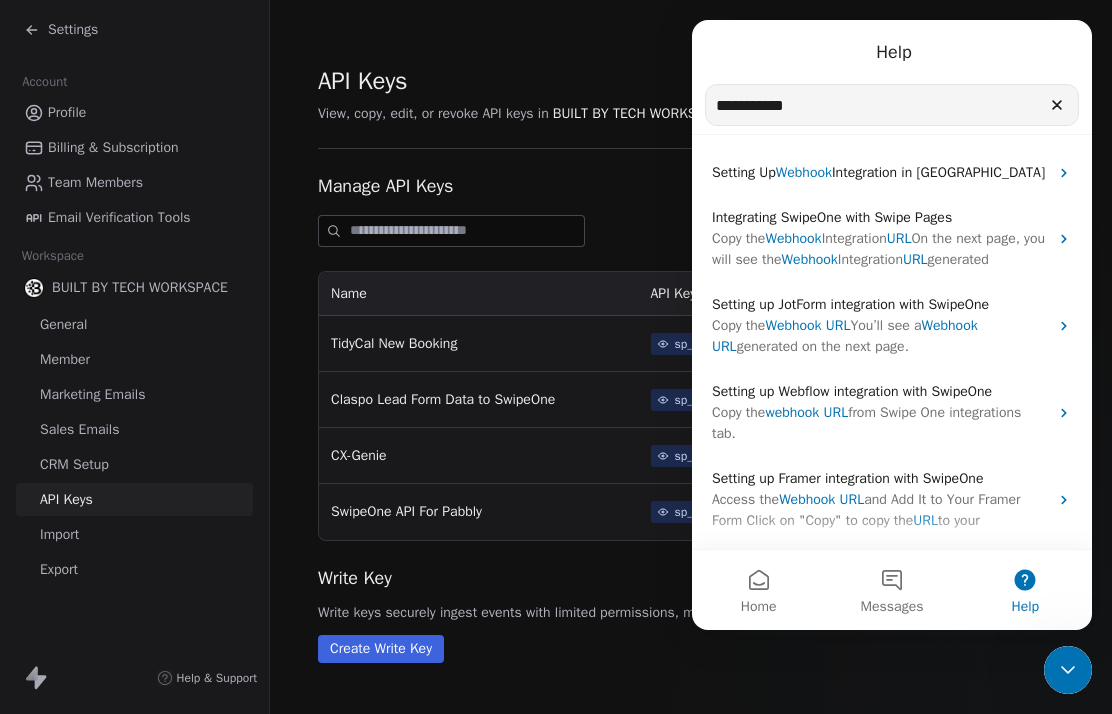 click on "URL" at bounding box center (899, 238) 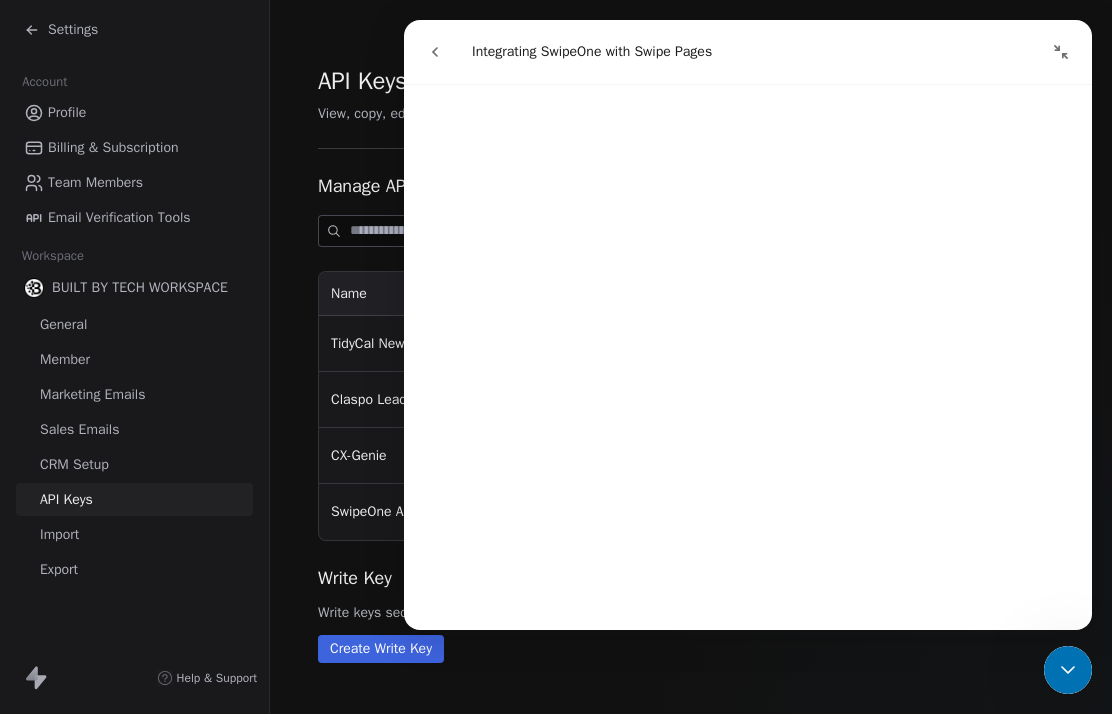 scroll, scrollTop: 1444, scrollLeft: 0, axis: vertical 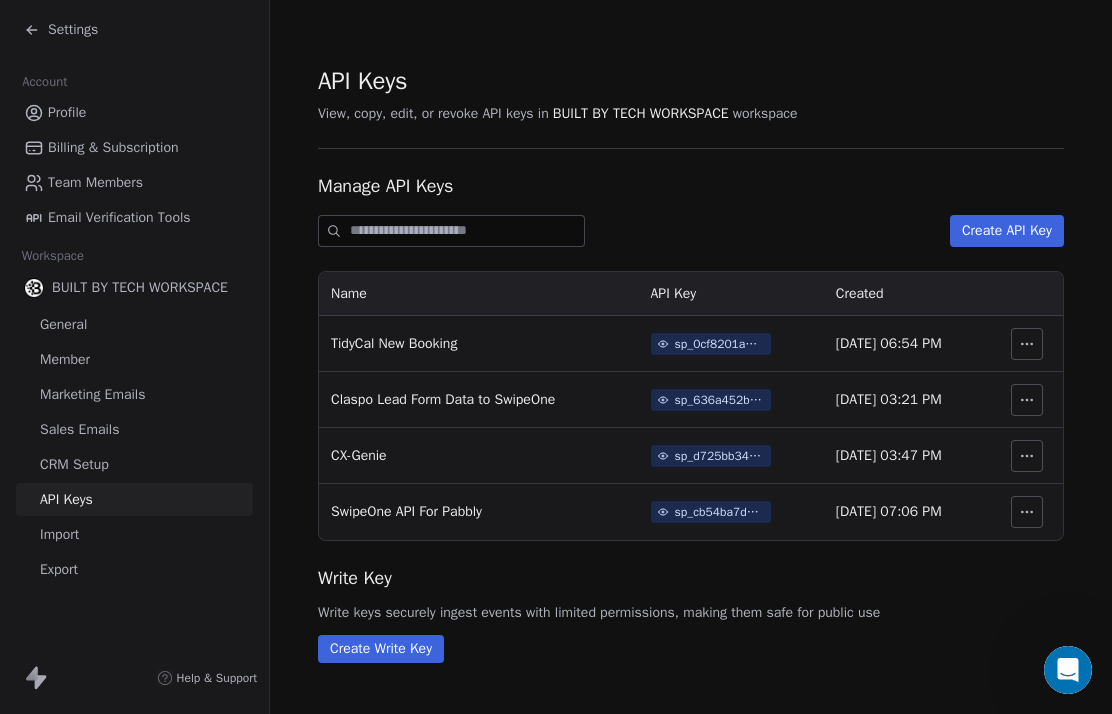 click on "Settings" at bounding box center (61, 30) 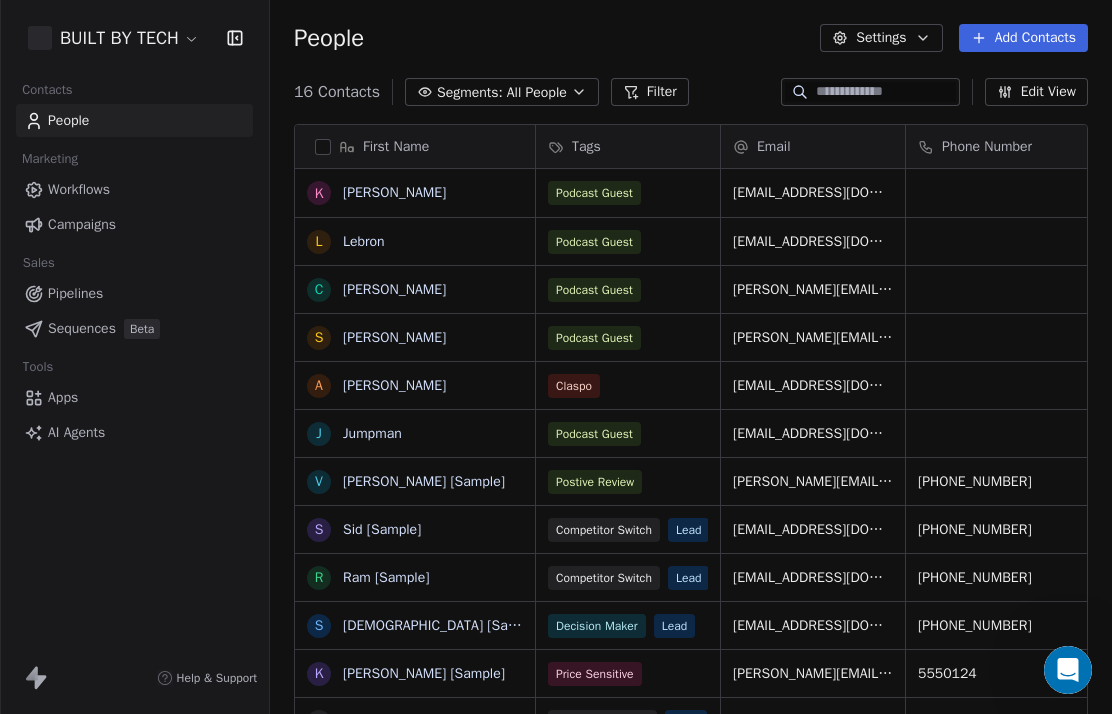 scroll, scrollTop: 1, scrollLeft: 1, axis: both 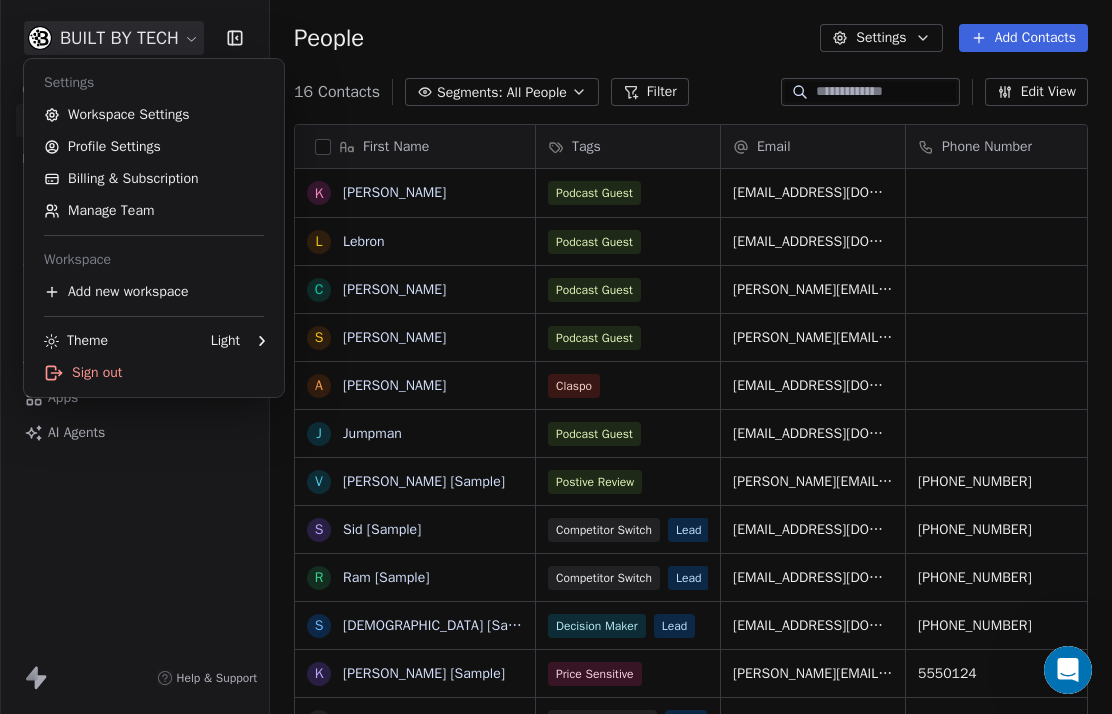 click on "BUILT BY TECH Contacts People Marketing Workflows Campaigns Sales Pipelines Sequences Beta Tools Apps AI Agents Help & Support People Settings  Add Contacts 16 Contacts Segments: All People Filter  Edit View Tag Add to Sequence Export First Name K [PERSON_NAME] C [PERSON_NAME] S [PERSON_NAME] a [PERSON_NAME] Jumpman V [PERSON_NAME] [Sample] S [PERSON_NAME] [Sample] [PERSON_NAME] [Sample] S [PERSON_NAME] [[PERSON_NAME]] K [PERSON_NAME] [Sample] P [PERSON_NAME] [Sample] [PERSON_NAME] [Sample] [PERSON_NAME] [Sample] D Dusty [Sample] C [PERSON_NAME] [Sample] Tags Email Phone Number Country Website Job Title Podcast Guest [EMAIL_ADDRESS][DOMAIN_NAME] Podcast Guest [EMAIL_ADDRESS][DOMAIN_NAME] Podcast Guest [PERSON_NAME][EMAIL_ADDRESS][DOMAIN_NAME] Podcast Guest [PERSON_NAME][EMAIL_ADDRESS][DOMAIN_NAME] Claspo [EMAIL_ADDRESS][DOMAIN_NAME] Podcast Guest [EMAIL_ADDRESS][DOMAIN_NAME] Postive Review [PERSON_NAME][EMAIL_ADDRESS][DOMAIN_NAME] [PHONE_NUMBER] [GEOGRAPHIC_DATA] [DOMAIN_NAME] Managing Director Competitor Switch Lead [EMAIL_ADDRESS][DOMAIN_NAME] [PHONE_NUMBER] United States [DOMAIN_NAME] Director of Operations Competitor Switch Lead [EMAIL_ADDRESS][DOMAIN_NAME] Portugal CEO" at bounding box center (556, 357) 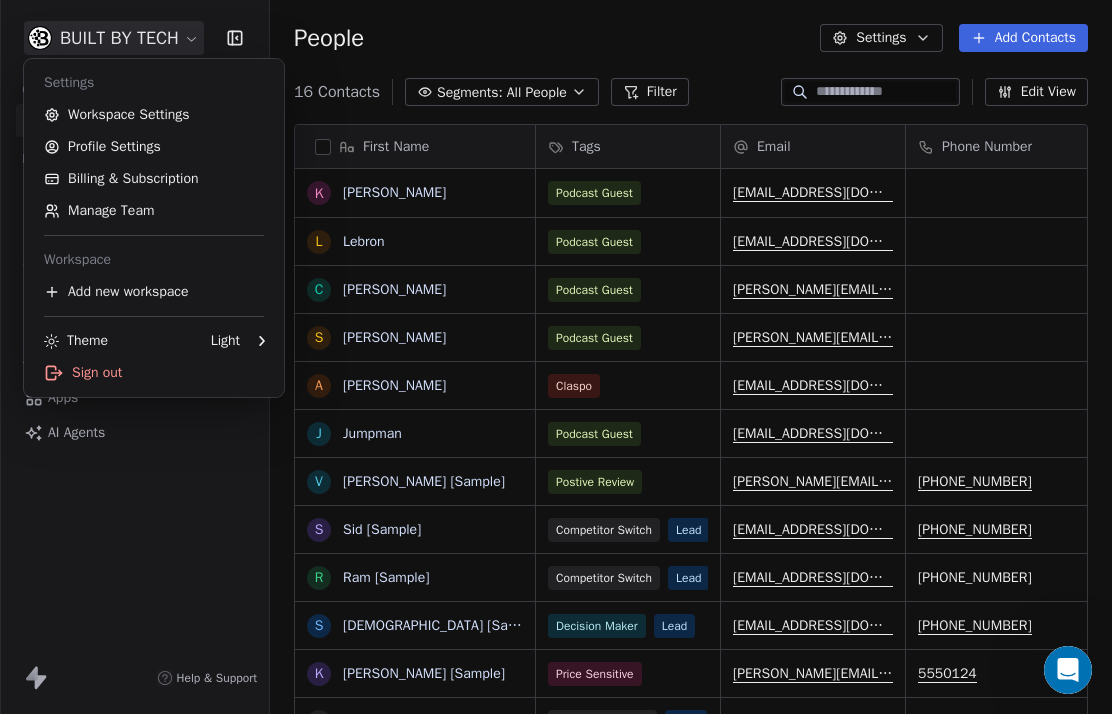 click on "BUILT BY TECH Contacts People Marketing Workflows Campaigns Sales Pipelines Sequences Beta Tools Apps AI Agents Help & Support People Settings  Add Contacts 16 Contacts Segments: All People Filter  Edit View Tag Add to Sequence Export First Name K [PERSON_NAME] C [PERSON_NAME] S [PERSON_NAME] a [PERSON_NAME] Jumpman V [PERSON_NAME] [Sample] S [PERSON_NAME] [Sample] [PERSON_NAME] [Sample] S [PERSON_NAME] [[PERSON_NAME]] K [PERSON_NAME] [Sample] P [PERSON_NAME] [Sample] [PERSON_NAME] [Sample] [PERSON_NAME] [Sample] D Dusty [Sample] C [PERSON_NAME] [Sample] Tags Email Phone Number Country Website Job Title Podcast Guest [EMAIL_ADDRESS][DOMAIN_NAME] Podcast Guest [EMAIL_ADDRESS][DOMAIN_NAME] Podcast Guest [PERSON_NAME][EMAIL_ADDRESS][DOMAIN_NAME] Podcast Guest [PERSON_NAME][EMAIL_ADDRESS][DOMAIN_NAME] Claspo [EMAIL_ADDRESS][DOMAIN_NAME] Podcast Guest [EMAIL_ADDRESS][DOMAIN_NAME] Postive Review [PERSON_NAME][EMAIL_ADDRESS][DOMAIN_NAME] [PHONE_NUMBER] [GEOGRAPHIC_DATA] [DOMAIN_NAME] Managing Director Competitor Switch Lead [EMAIL_ADDRESS][DOMAIN_NAME] [PHONE_NUMBER] United States [DOMAIN_NAME] Director of Operations Competitor Switch Lead [EMAIL_ADDRESS][DOMAIN_NAME] Portugal CEO" at bounding box center [556, 357] 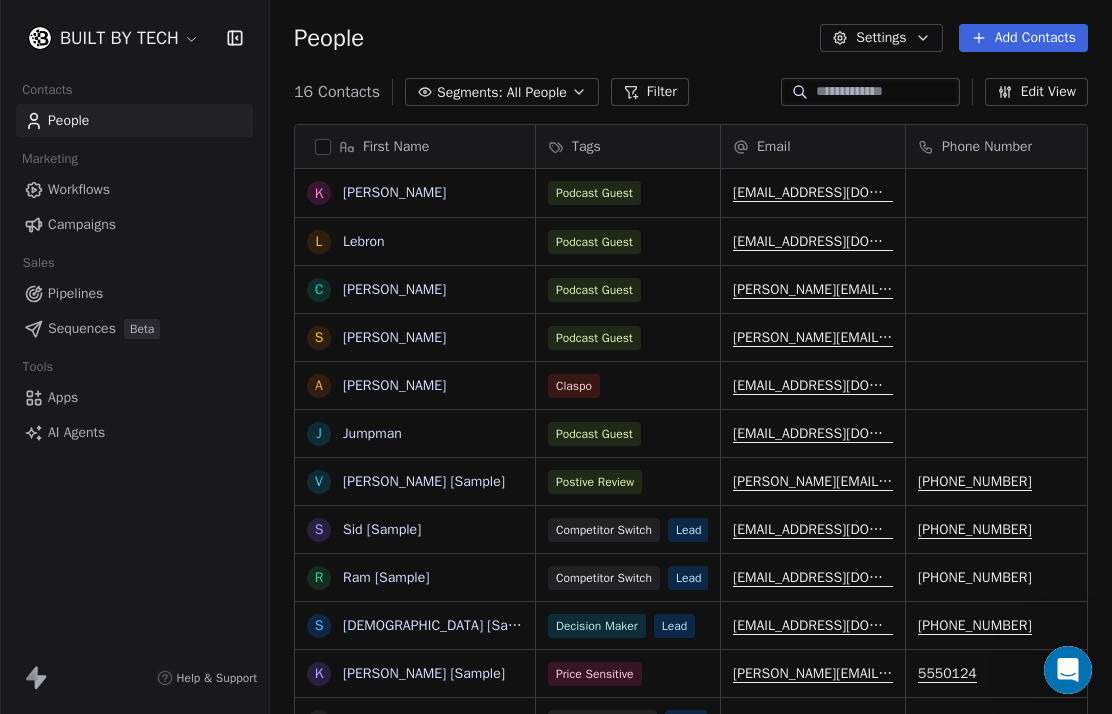 click on "Apps" at bounding box center (63, 397) 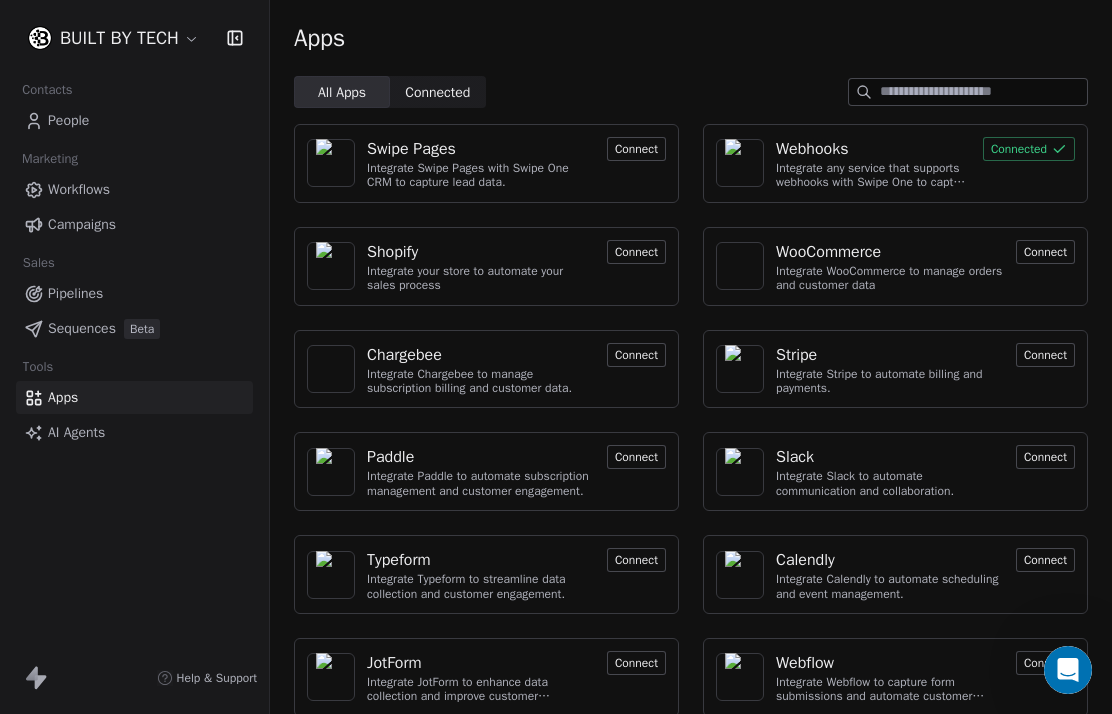 click on "Connected" at bounding box center [1029, 149] 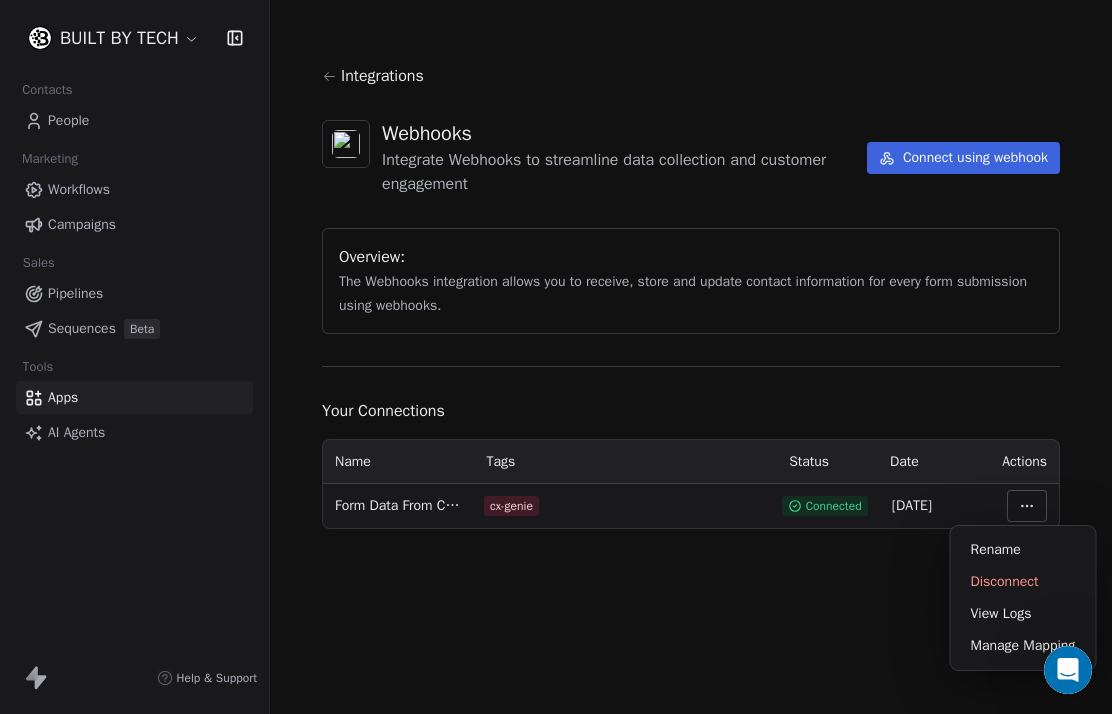 click on "Disconnect" at bounding box center (1023, 582) 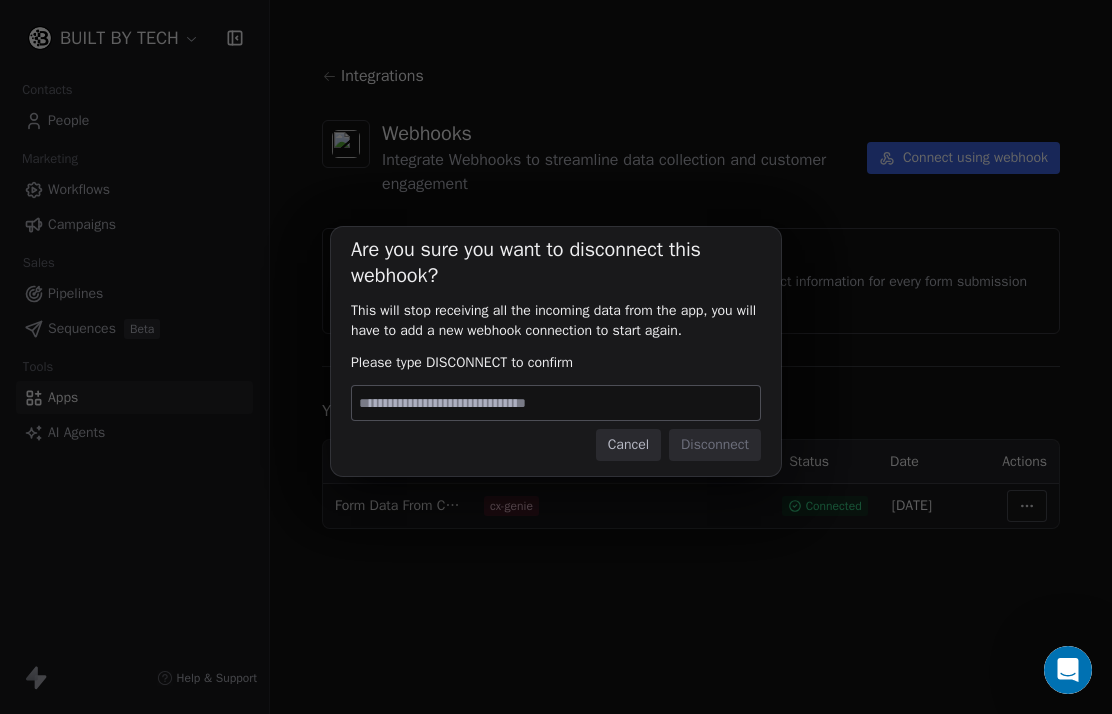 click at bounding box center [556, 403] 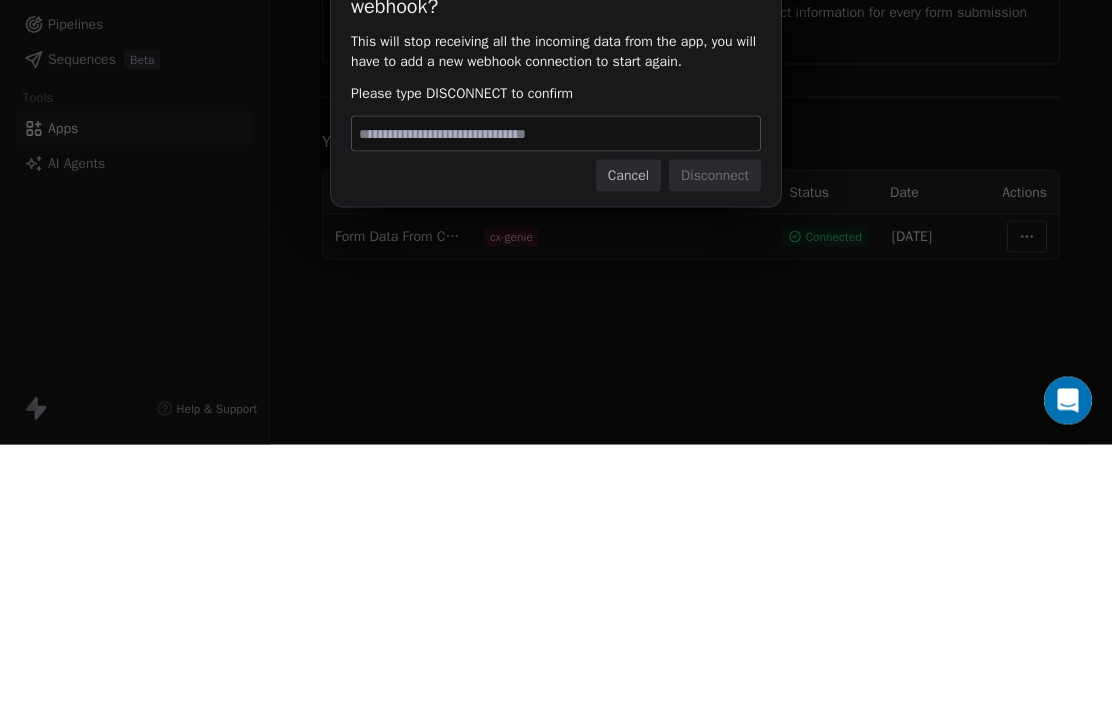 click on "Are you sure you want to disconnect this webhook? This will stop receiving all the incoming data from the app, you will have to add a new webhook connection to start again. Please type DISCONNECT to confirm Cancel Disconnect" at bounding box center [556, 351] 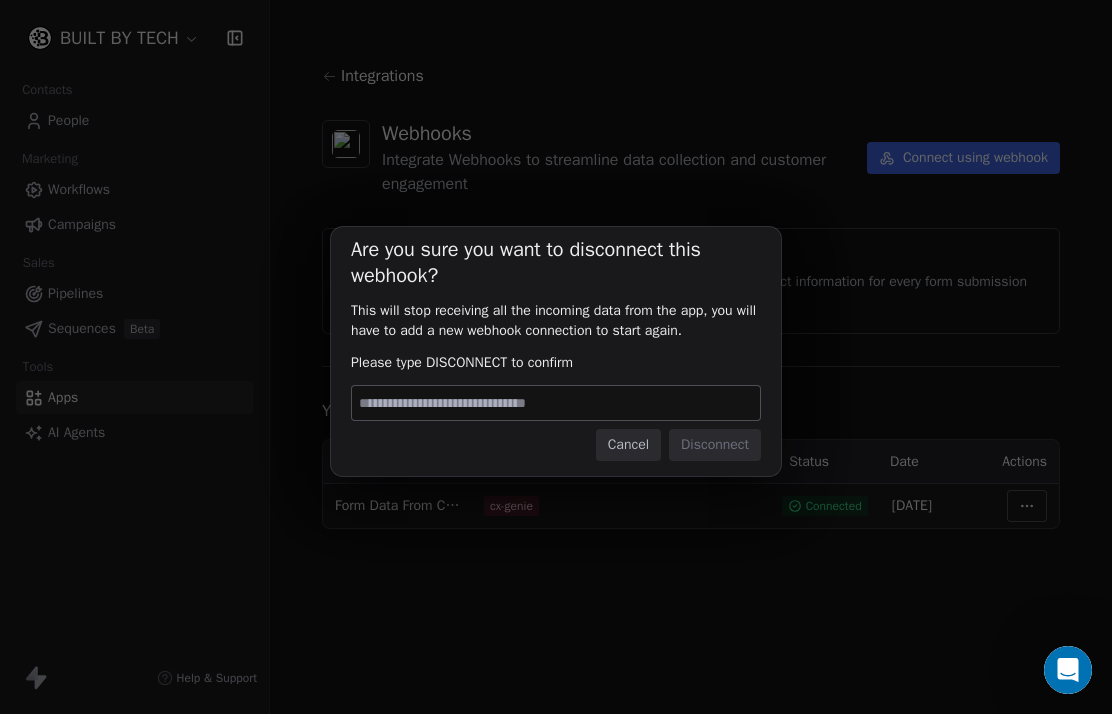 click on "Are you sure you want to disconnect this webhook? This will stop receiving all the incoming data from the app, you will have to add a new webhook connection to start again. Please type DISCONNECT to confirm Cancel Disconnect" at bounding box center (556, 357) 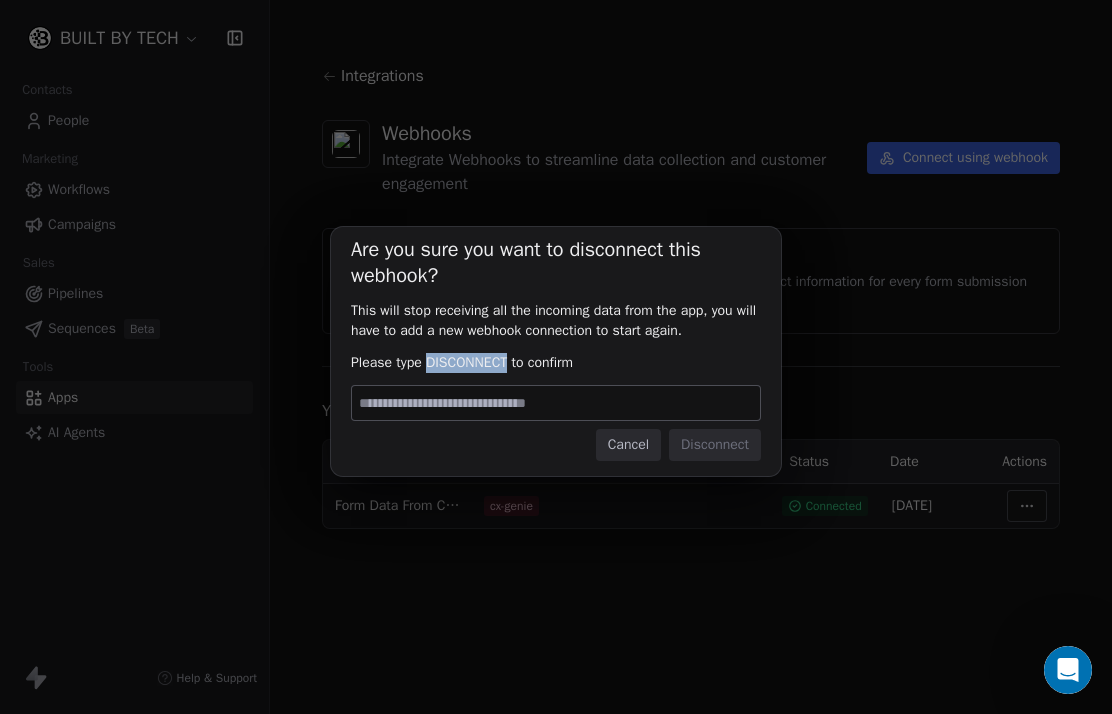 click at bounding box center (556, 403) 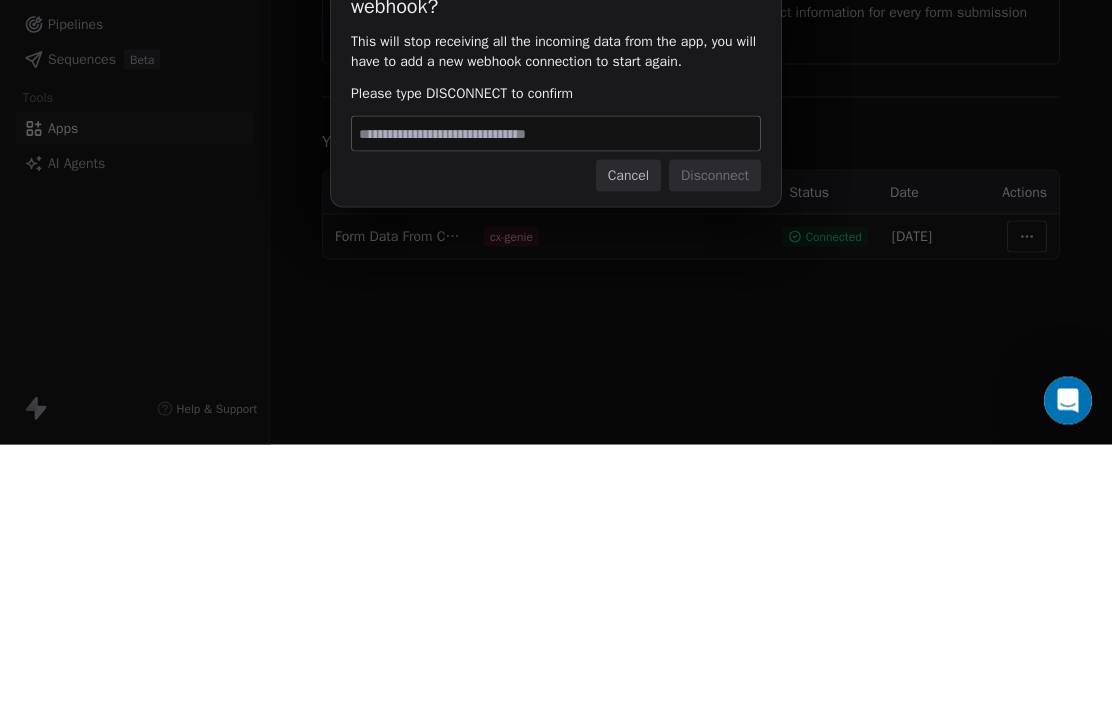 click at bounding box center (556, 403) 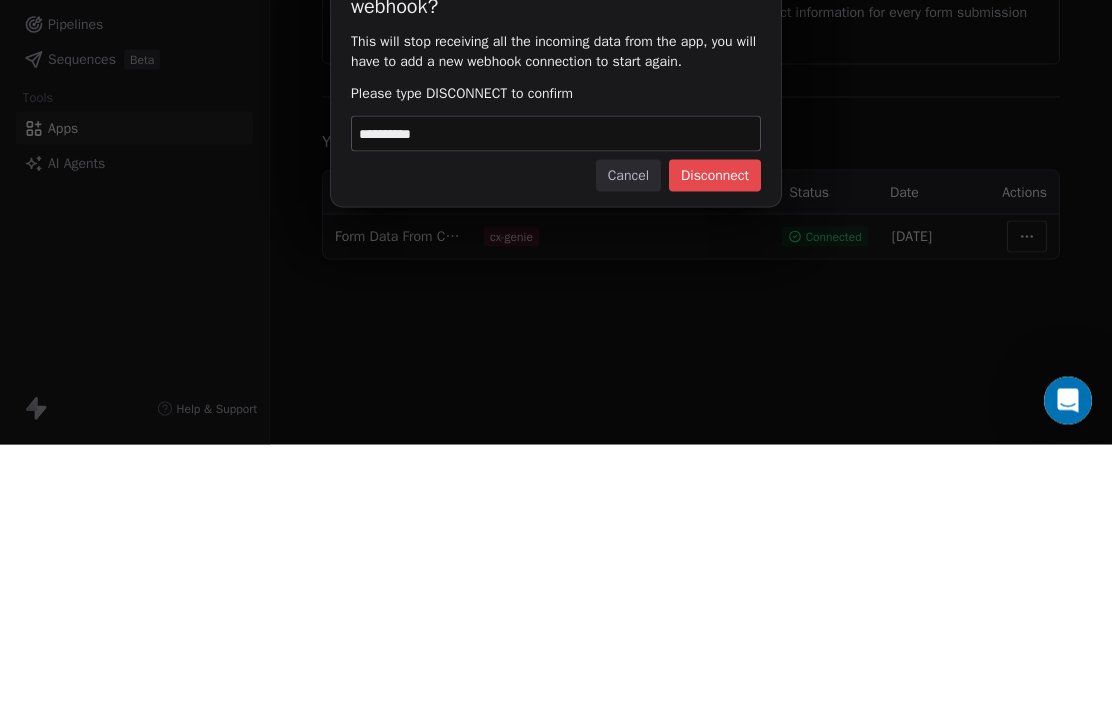 type on "**********" 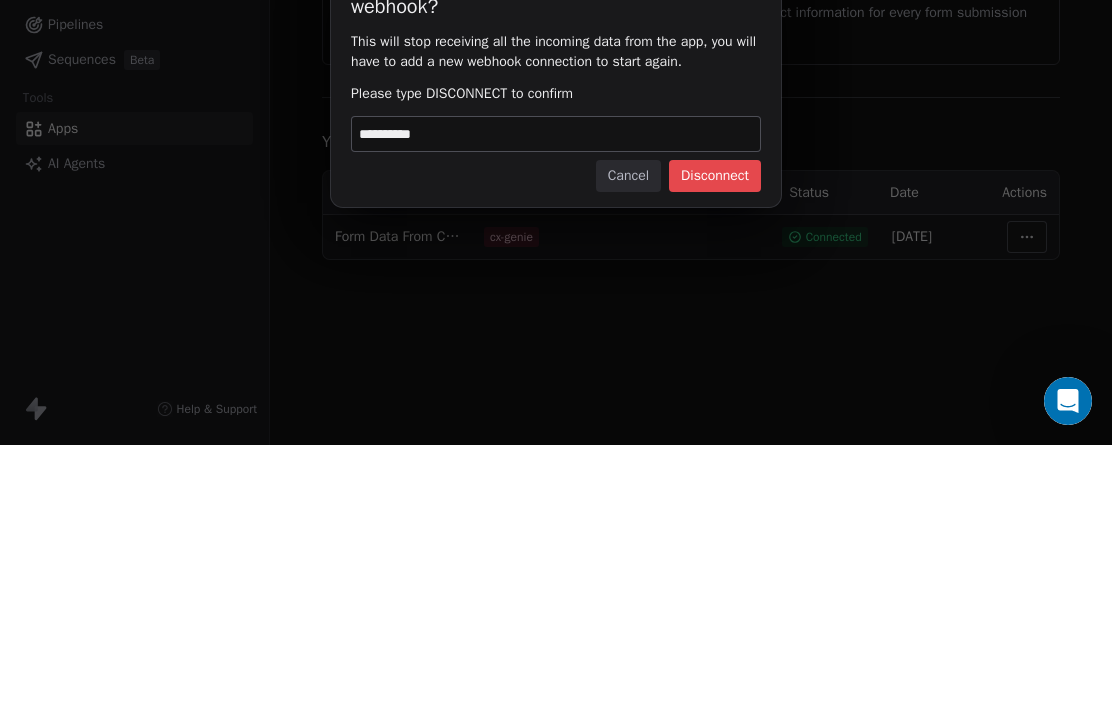 click on "Disconnect" at bounding box center (715, 445) 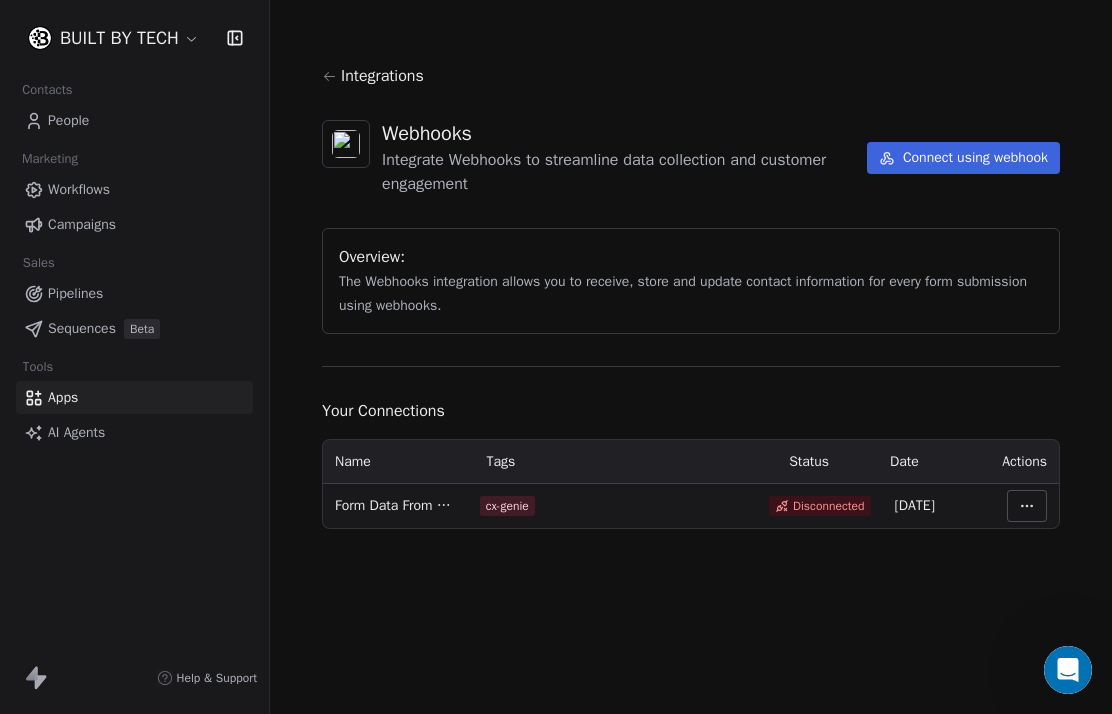 click on "Connect using webhook" at bounding box center [963, 158] 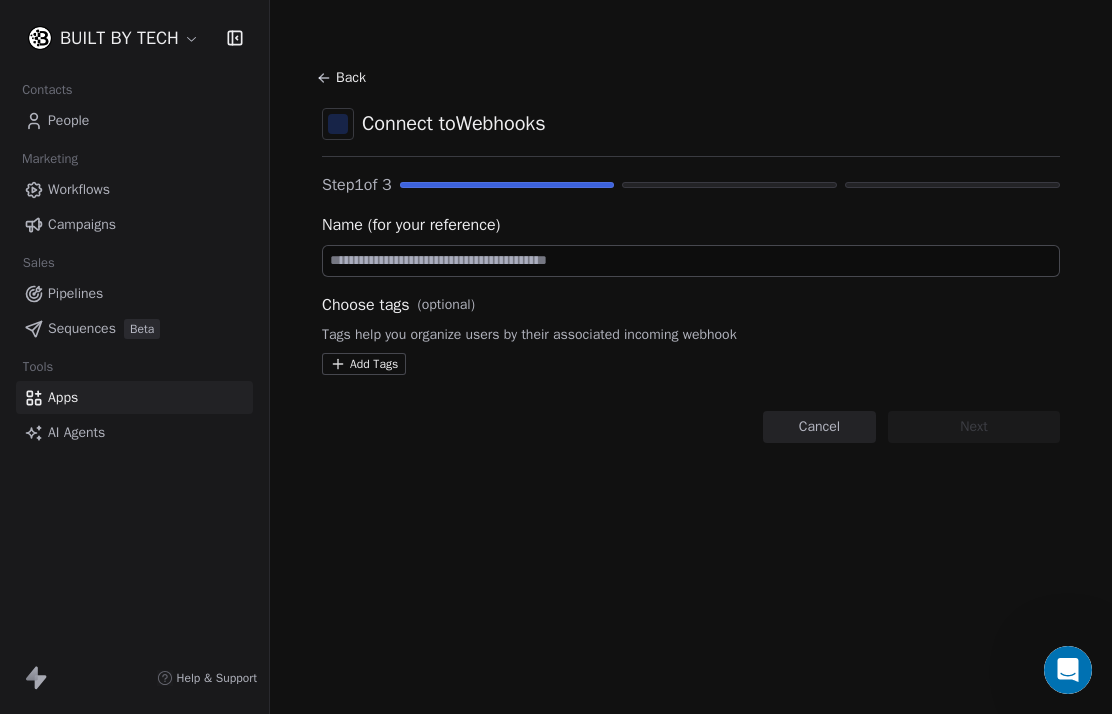 scroll, scrollTop: 0, scrollLeft: 0, axis: both 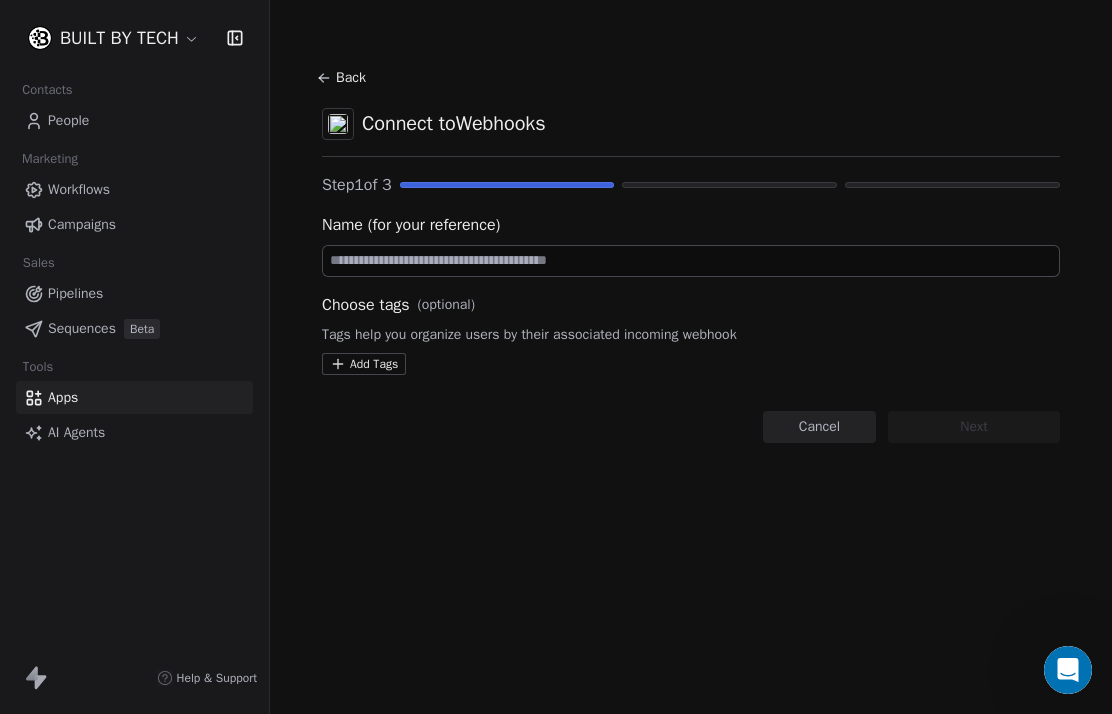 click at bounding box center (691, 261) 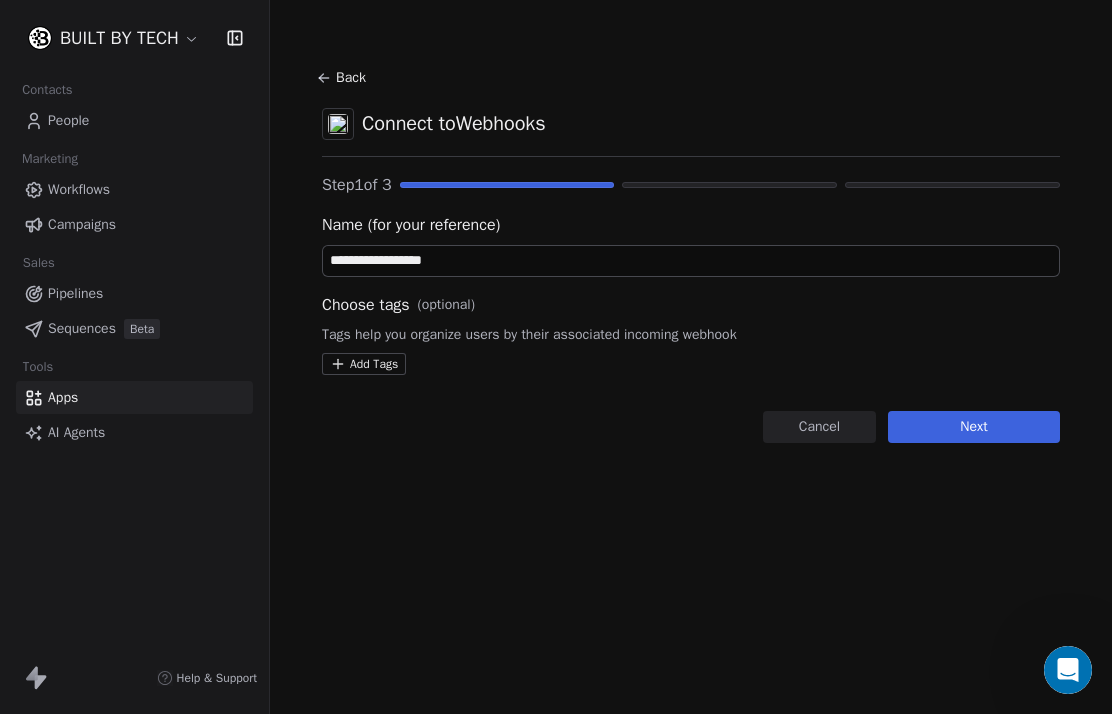 type on "**********" 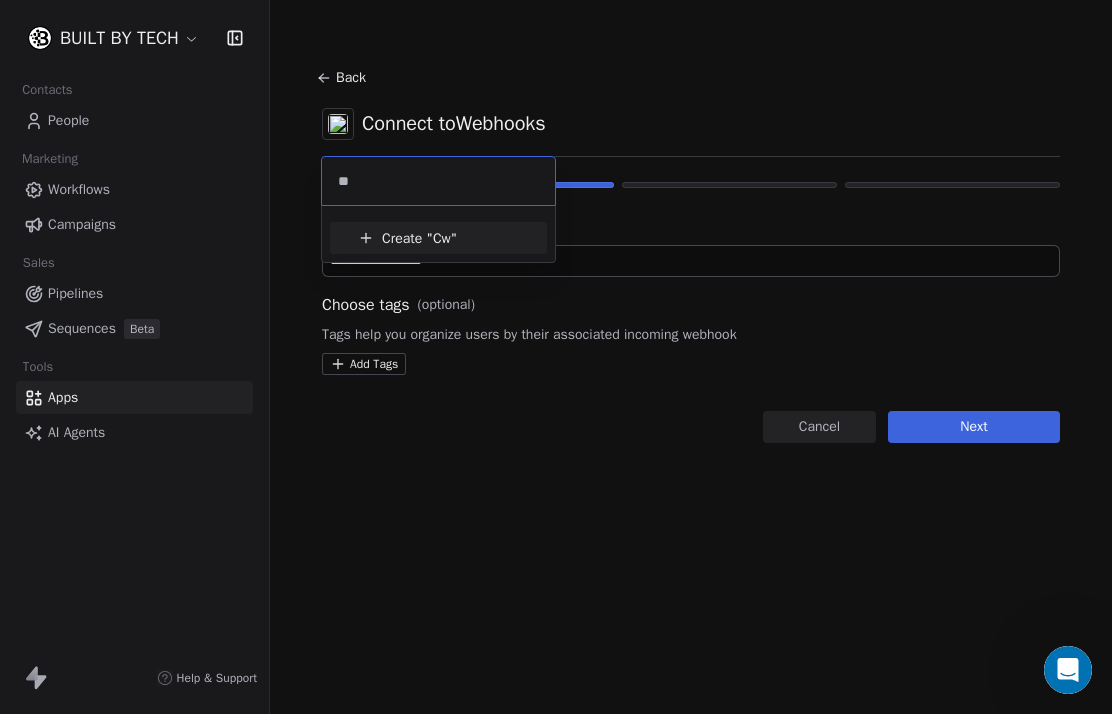 type on "*" 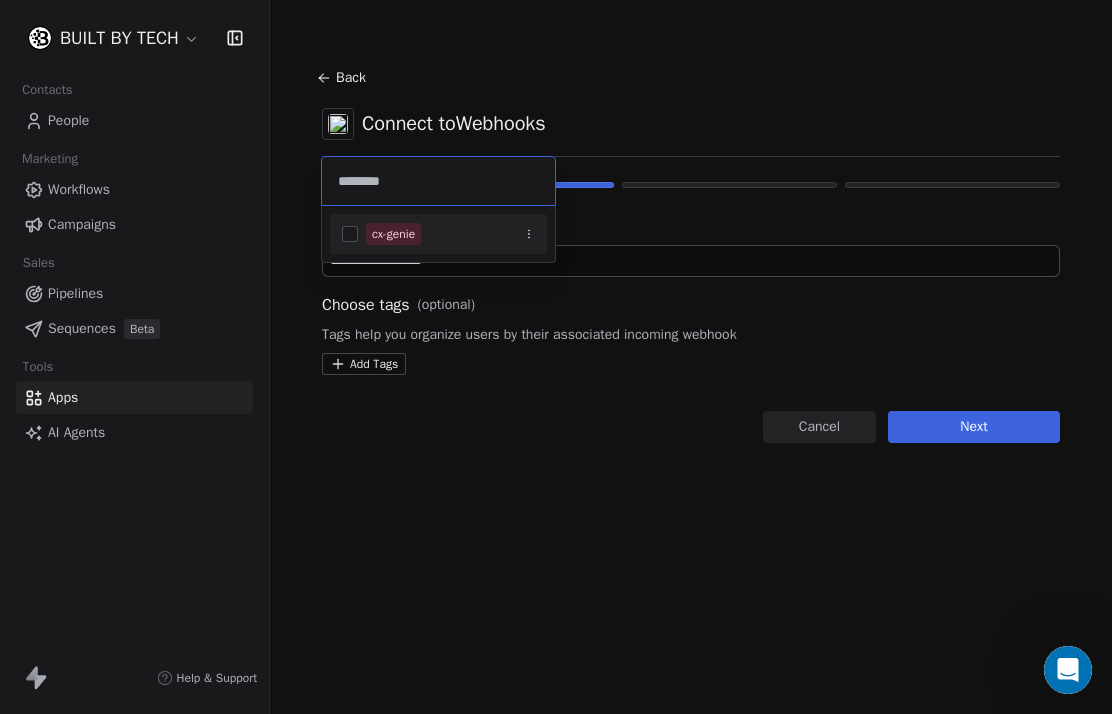 type on "********" 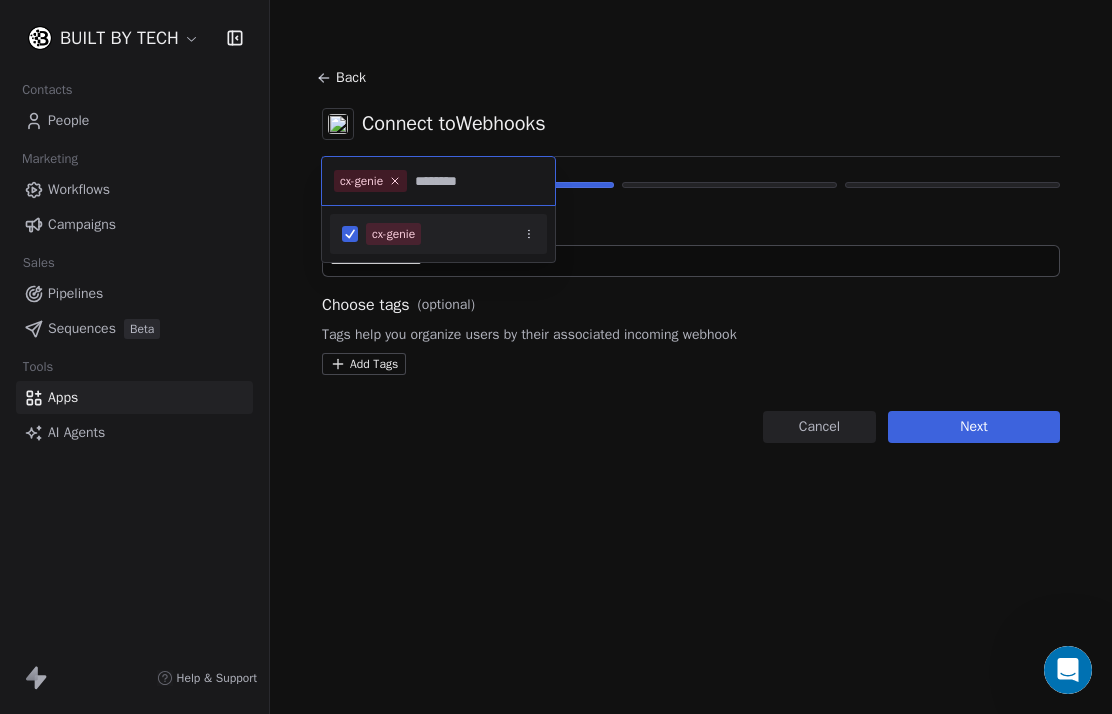 type 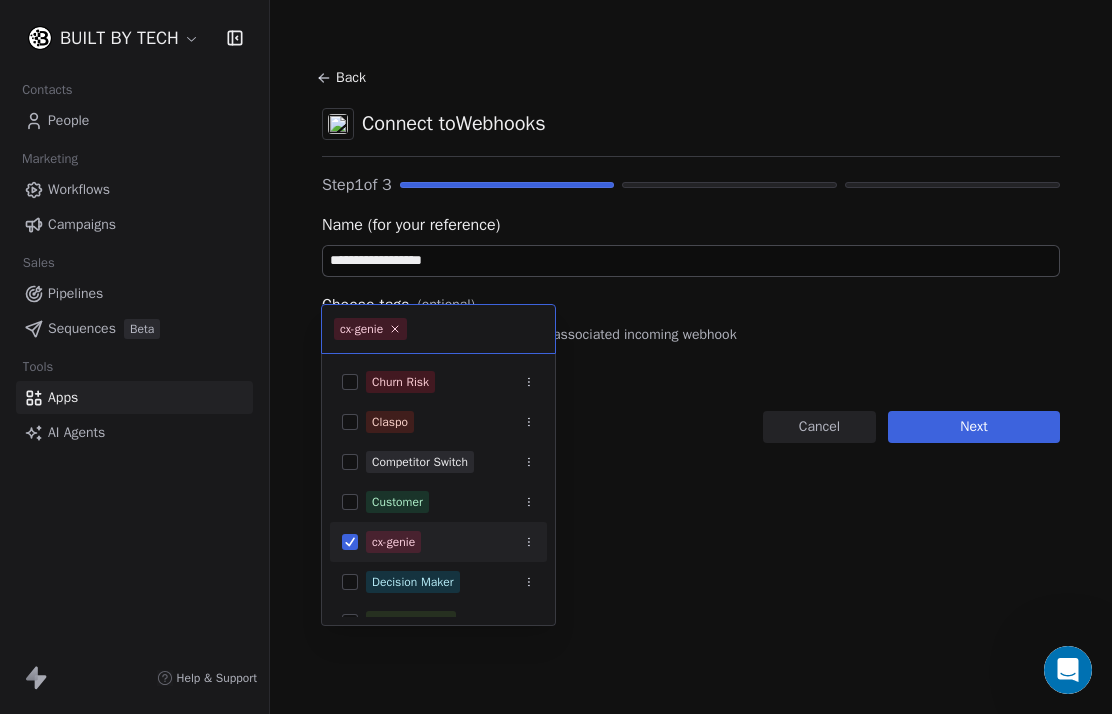 click on "**********" at bounding box center (556, 357) 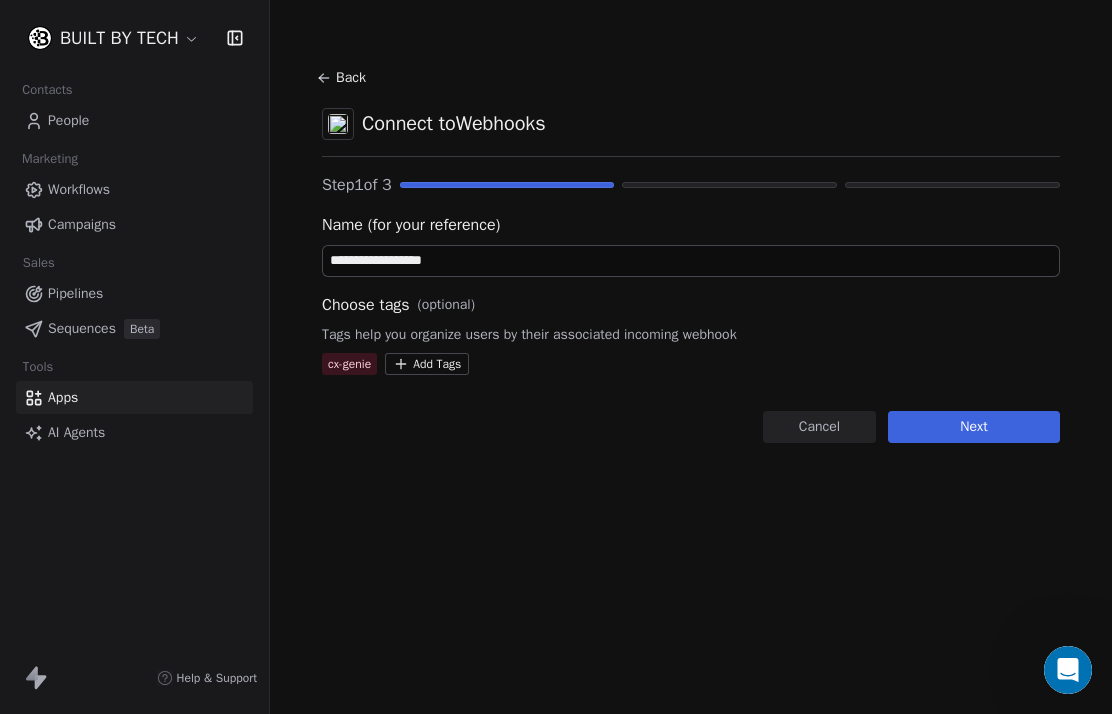 click on "Next" at bounding box center [974, 427] 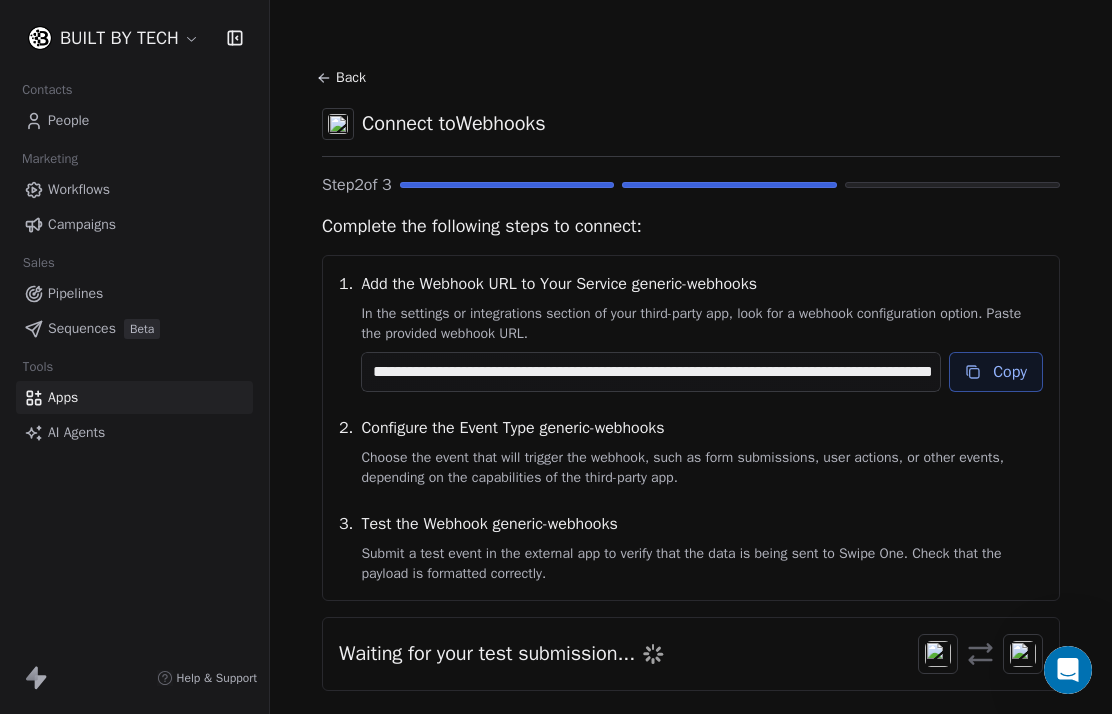 click on "Copy" at bounding box center [996, 372] 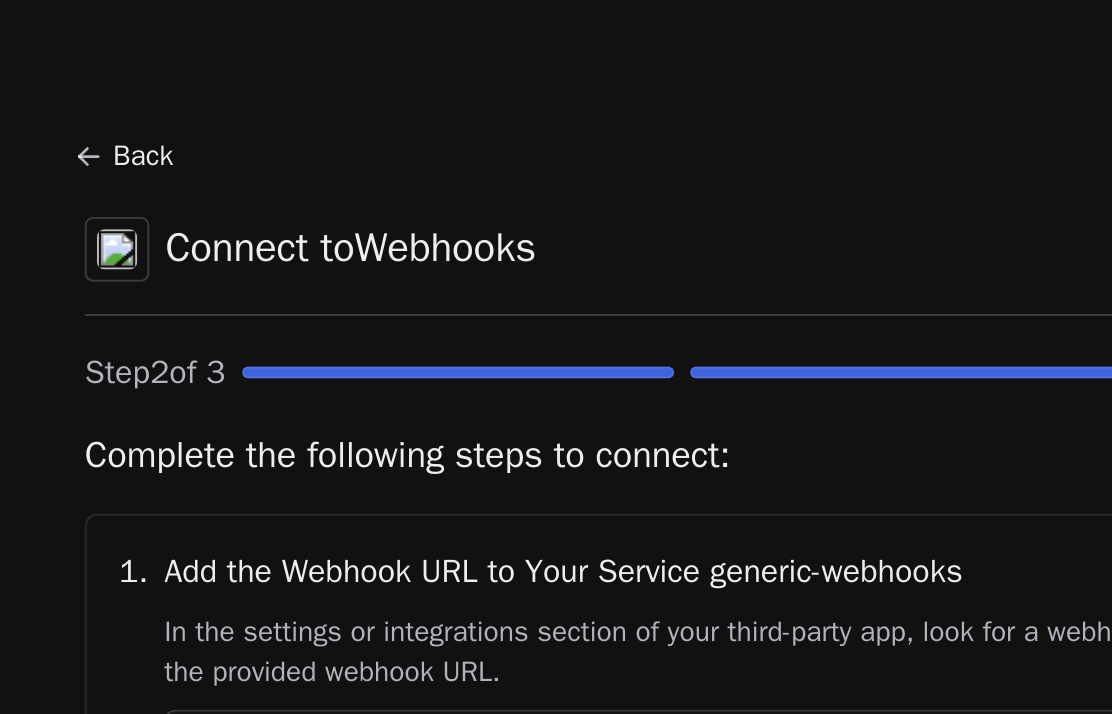 scroll, scrollTop: 0, scrollLeft: 0, axis: both 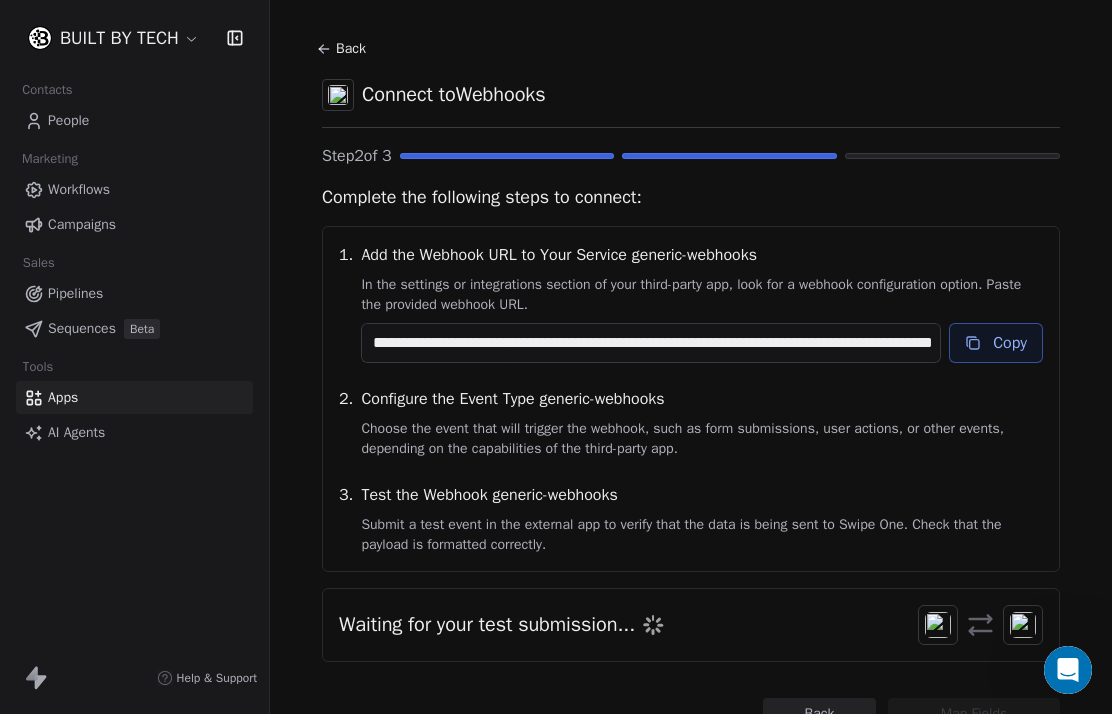 click 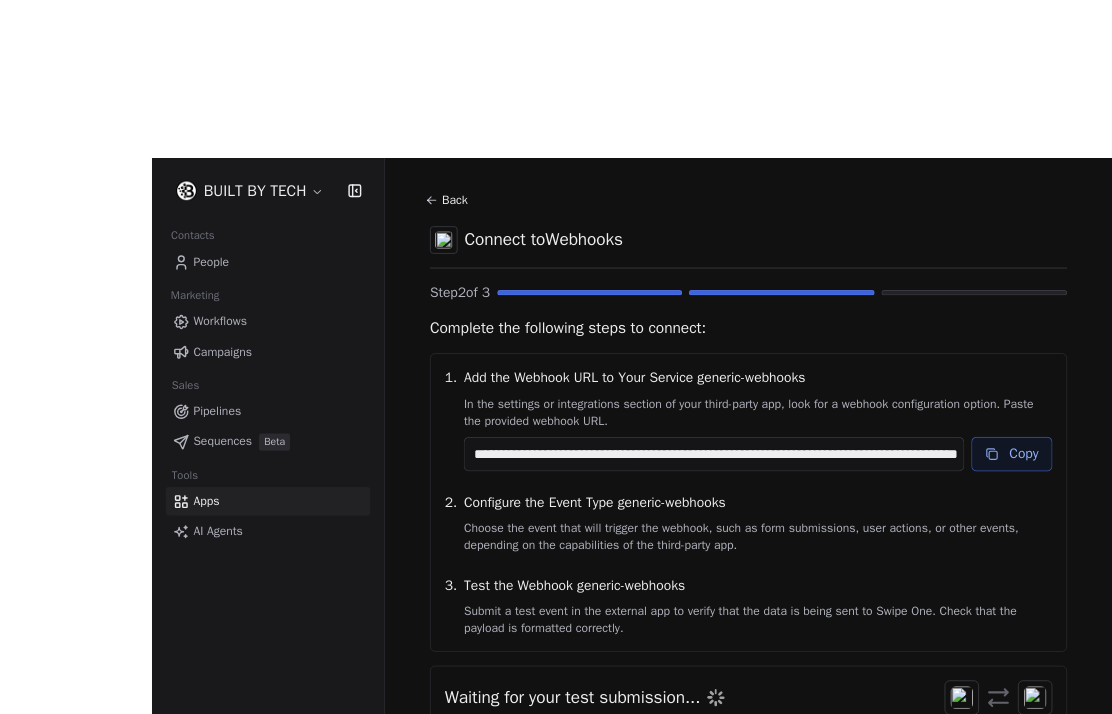 scroll, scrollTop: 5, scrollLeft: 0, axis: vertical 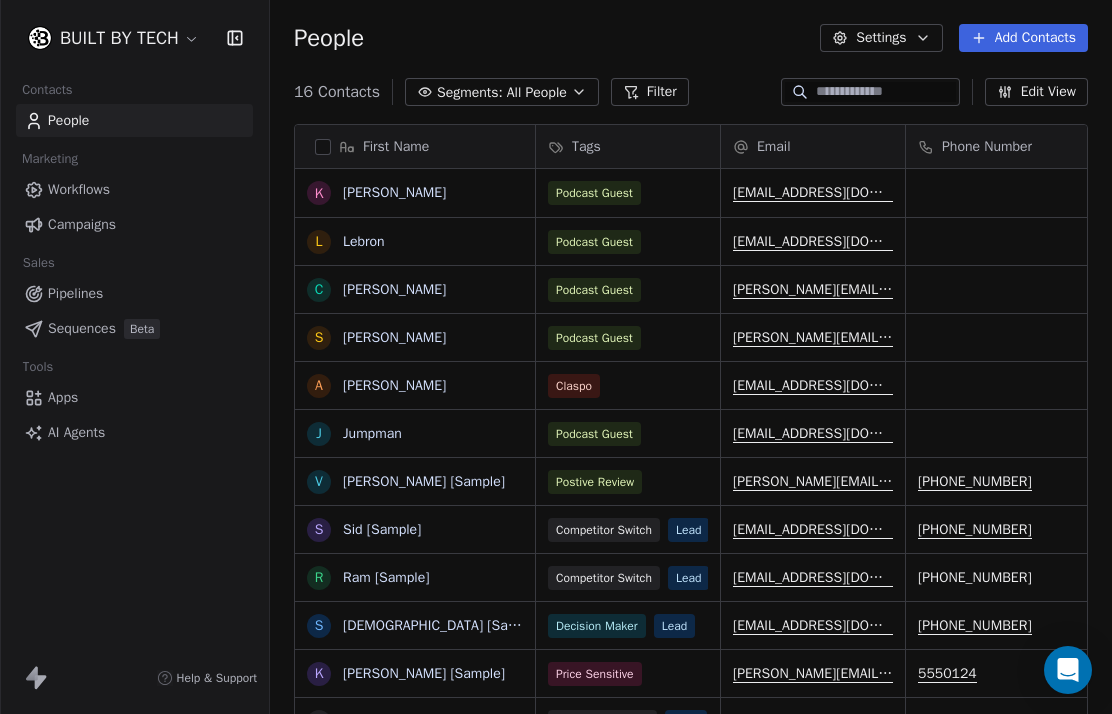 click 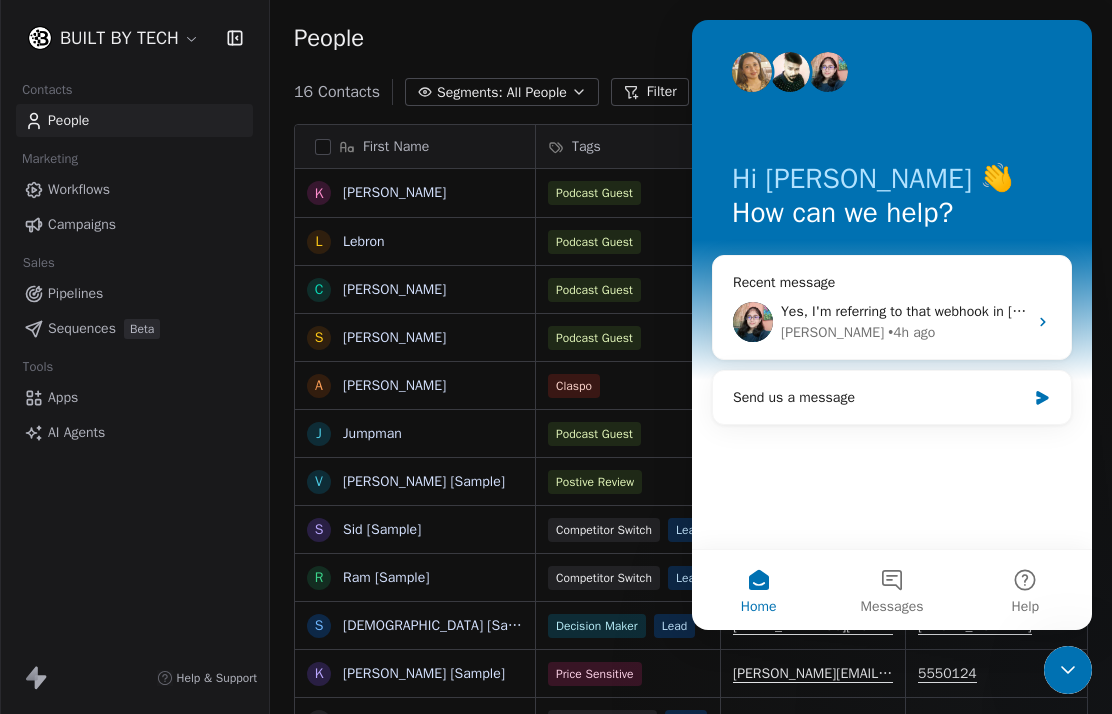 scroll, scrollTop: 0, scrollLeft: 0, axis: both 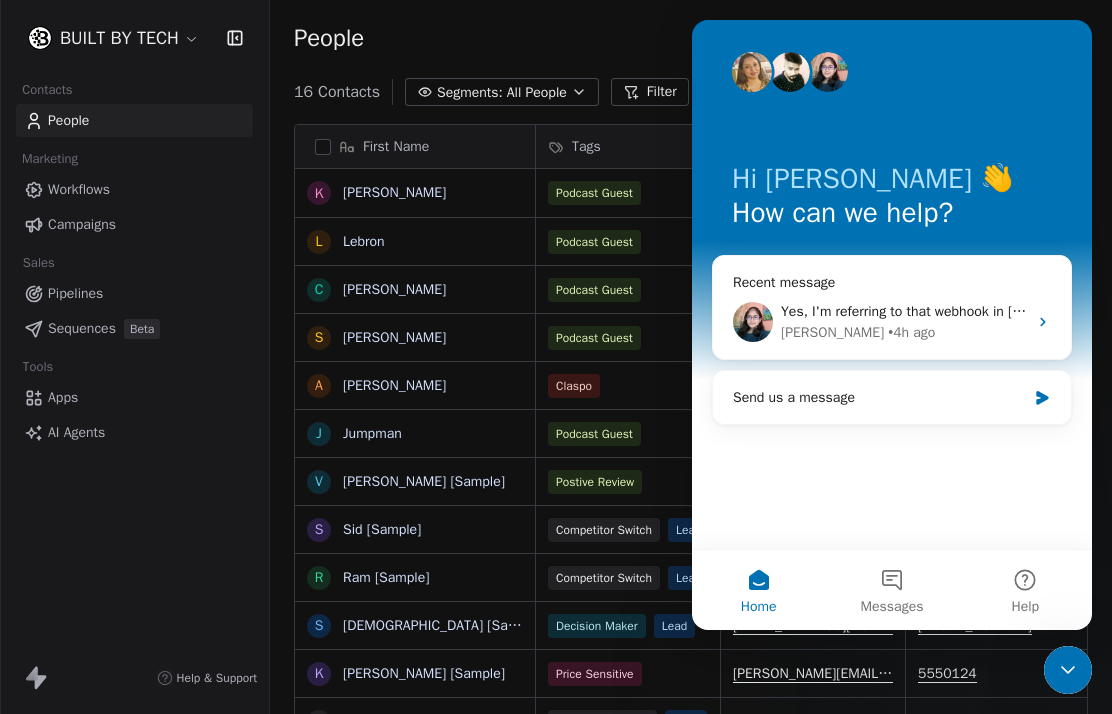 click on "Send us a message" at bounding box center [892, 397] 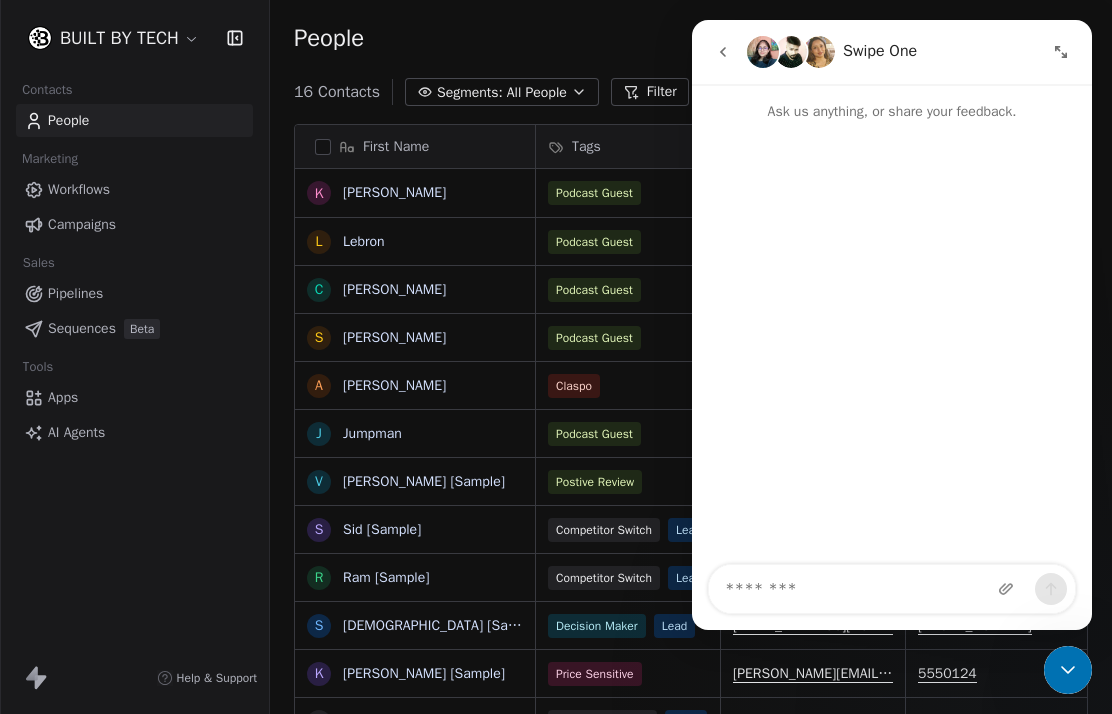 click at bounding box center (723, 52) 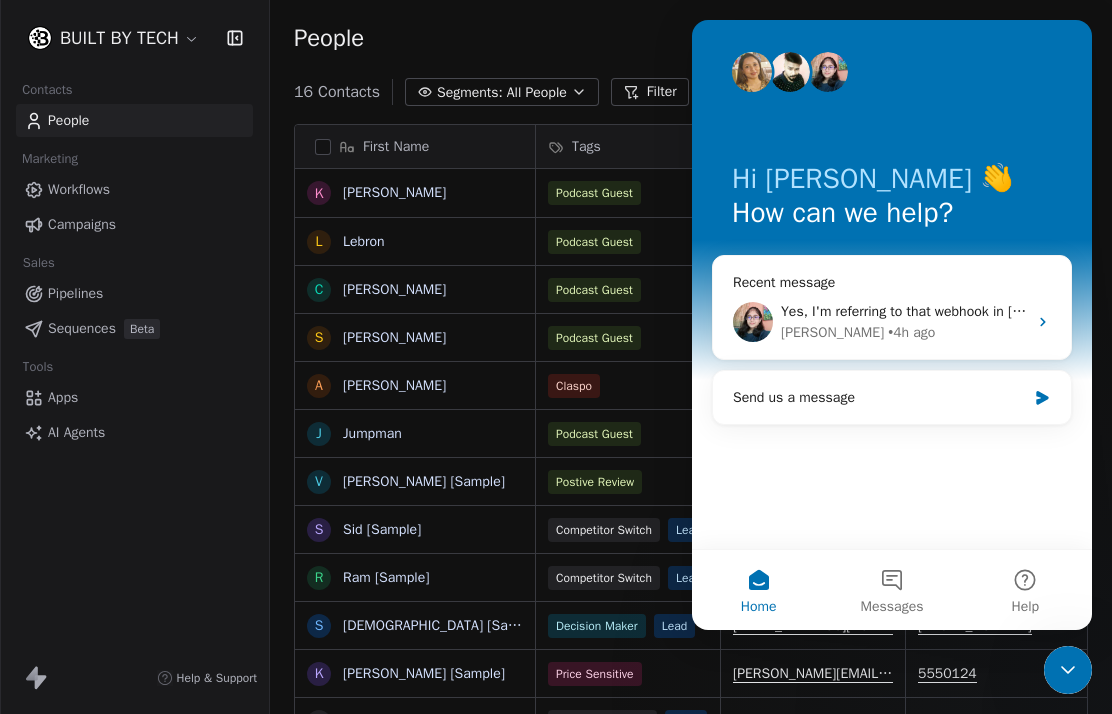 click on "Mrinal •  4h ago" at bounding box center (904, 332) 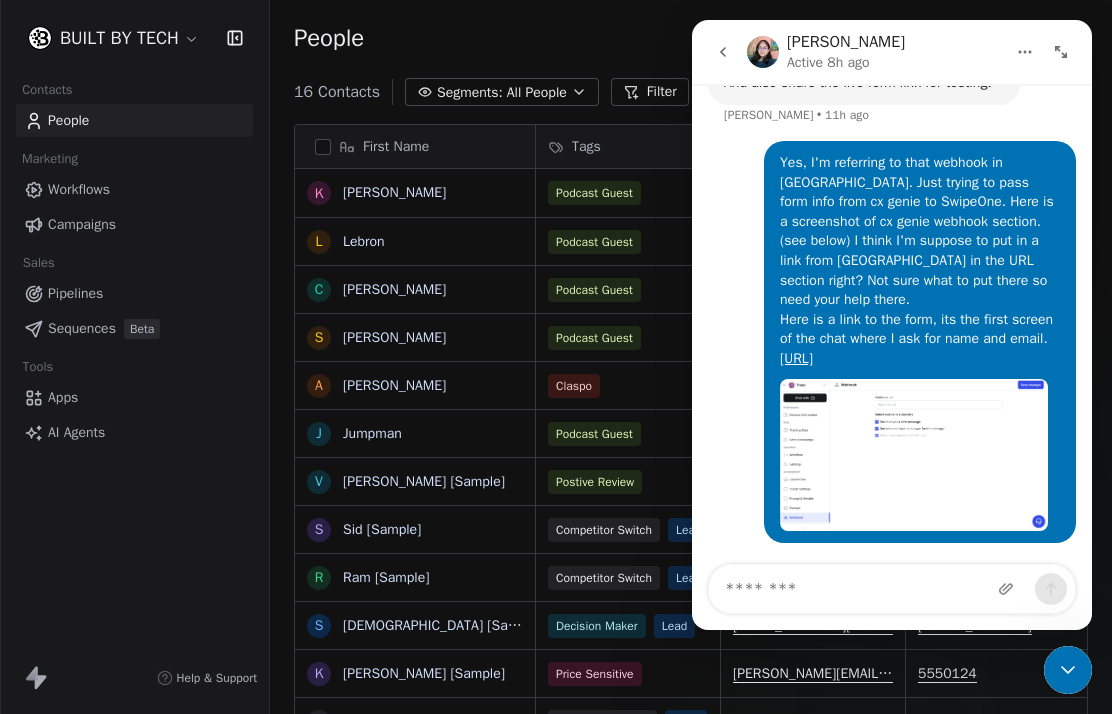 scroll, scrollTop: 748, scrollLeft: 0, axis: vertical 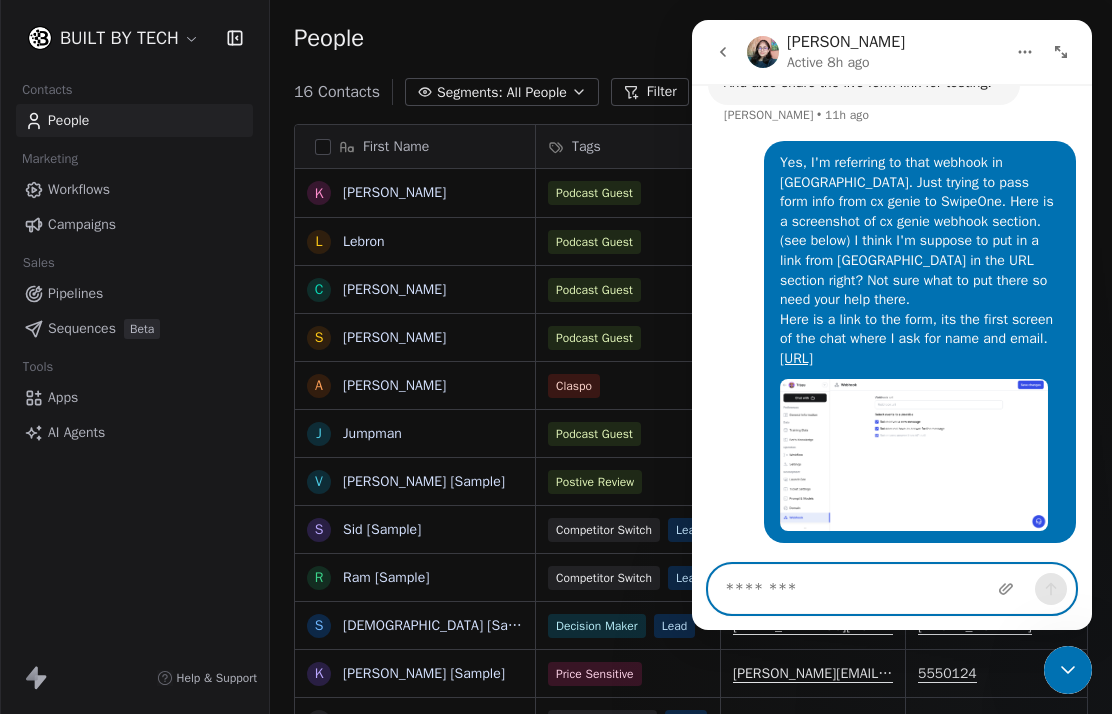click at bounding box center [892, 589] 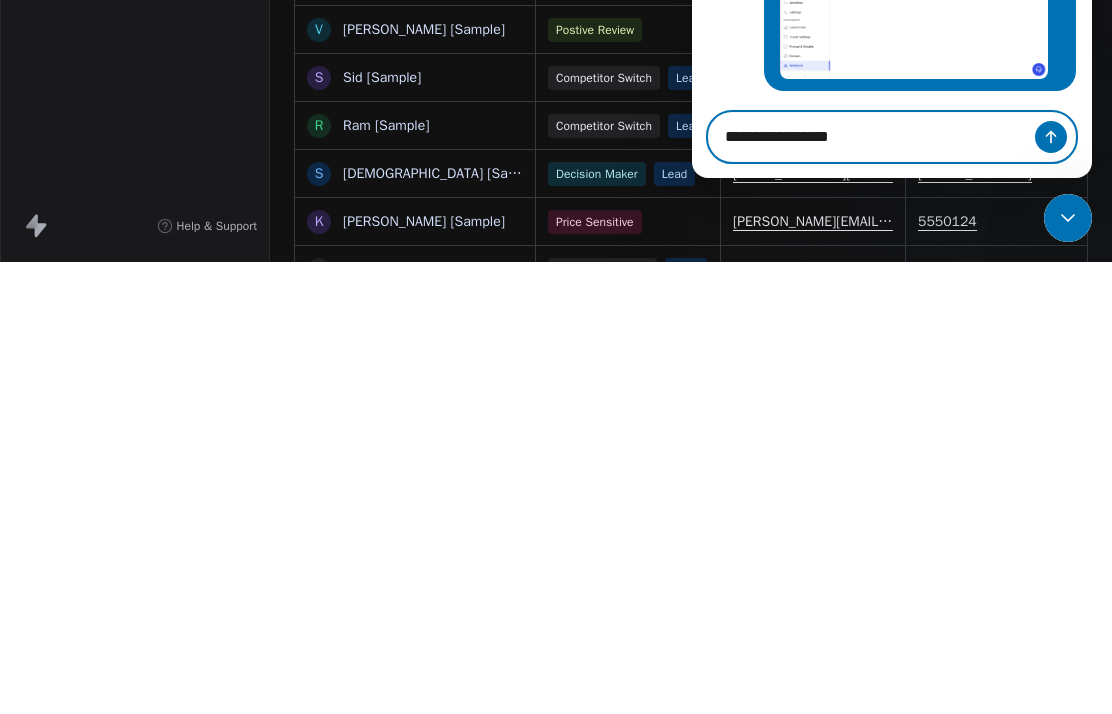 scroll, scrollTop: 748, scrollLeft: 0, axis: vertical 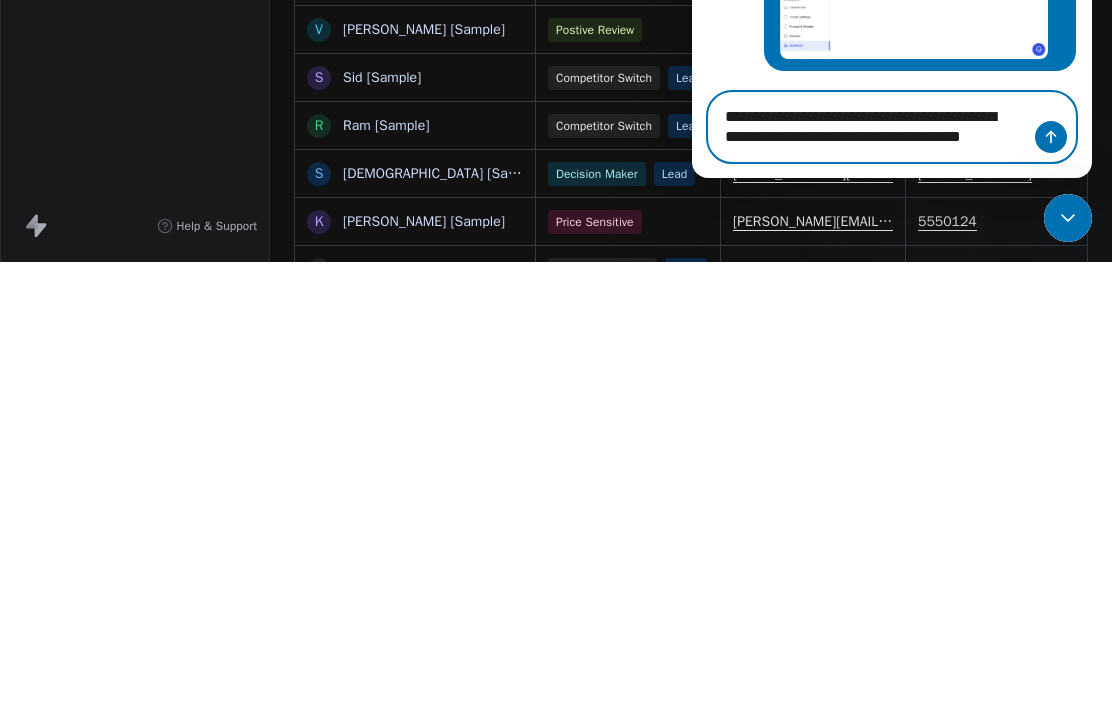 type on "**********" 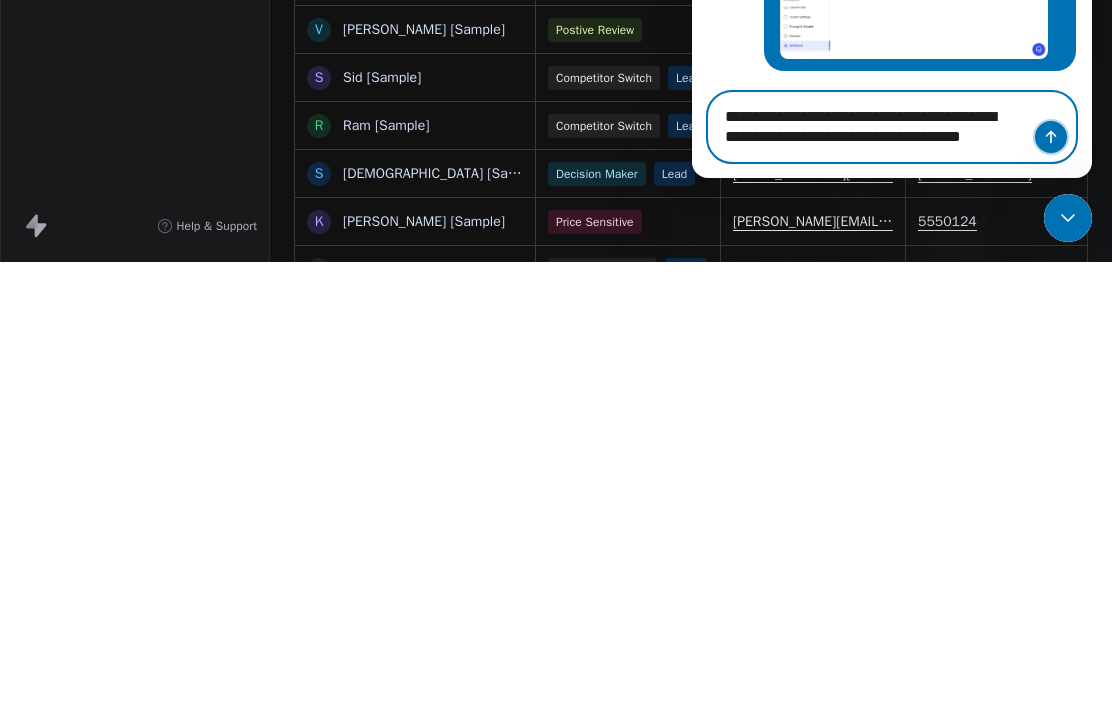 click 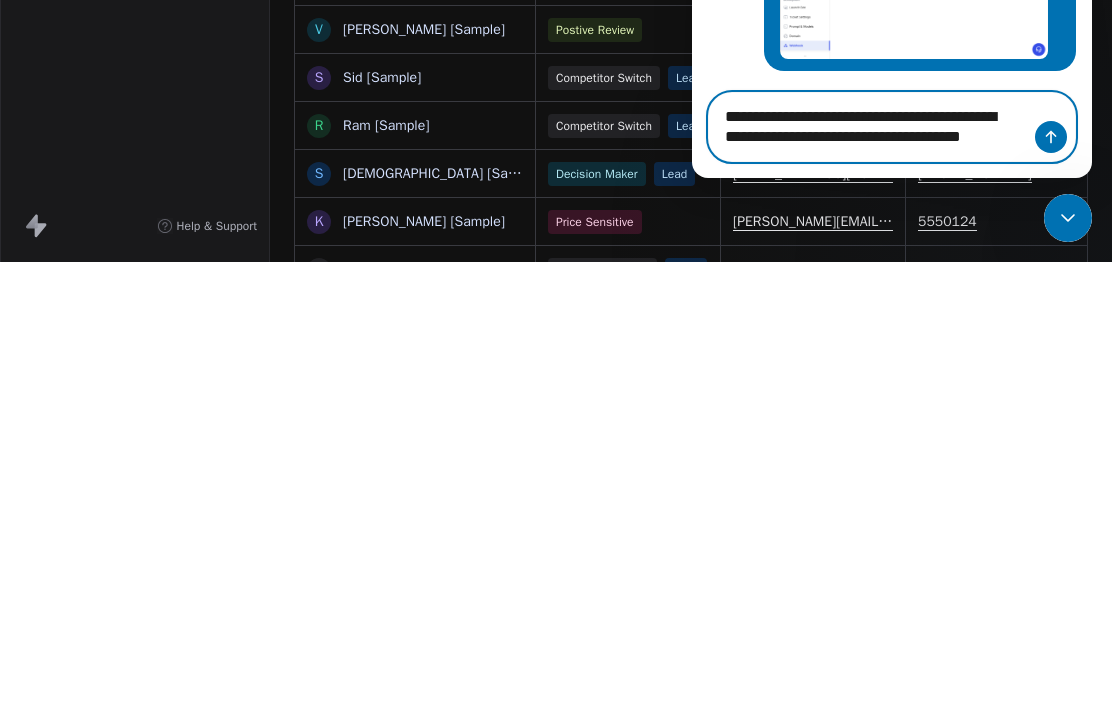 type 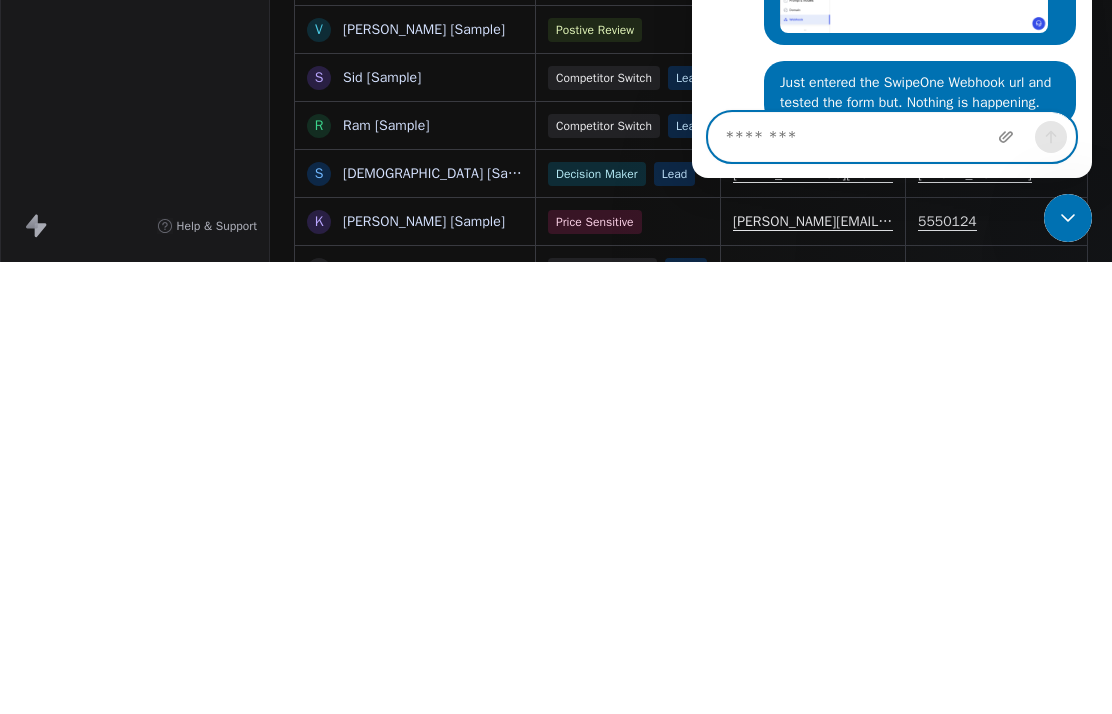 scroll, scrollTop: 845, scrollLeft: 0, axis: vertical 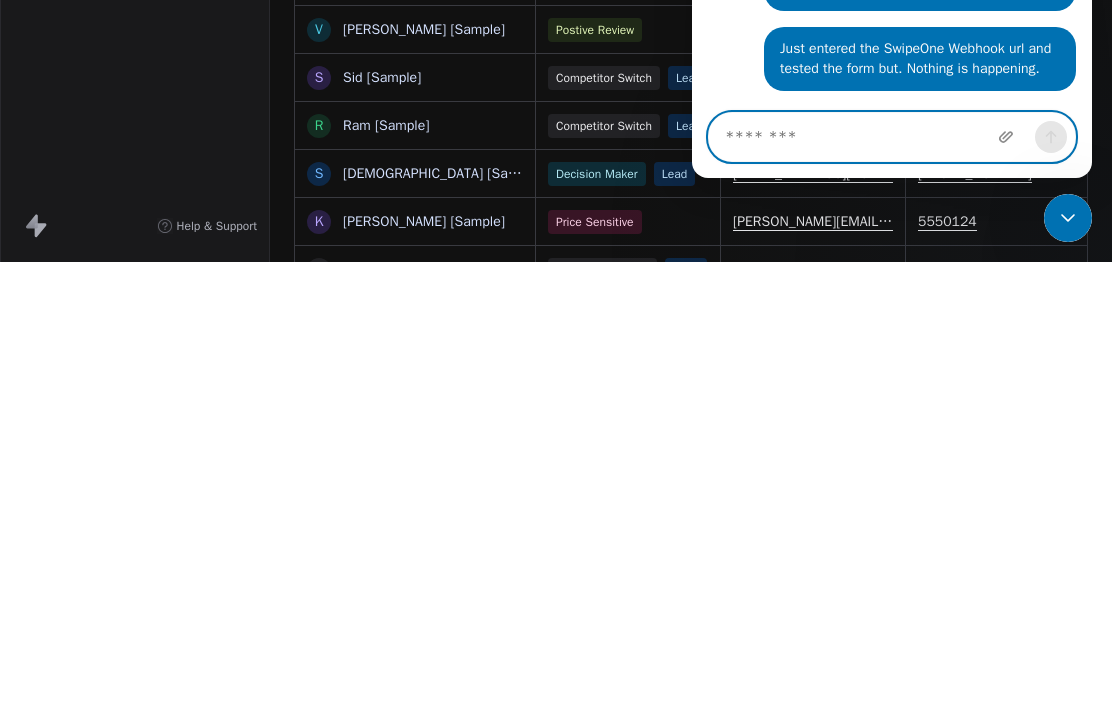 click at bounding box center [892, 137] 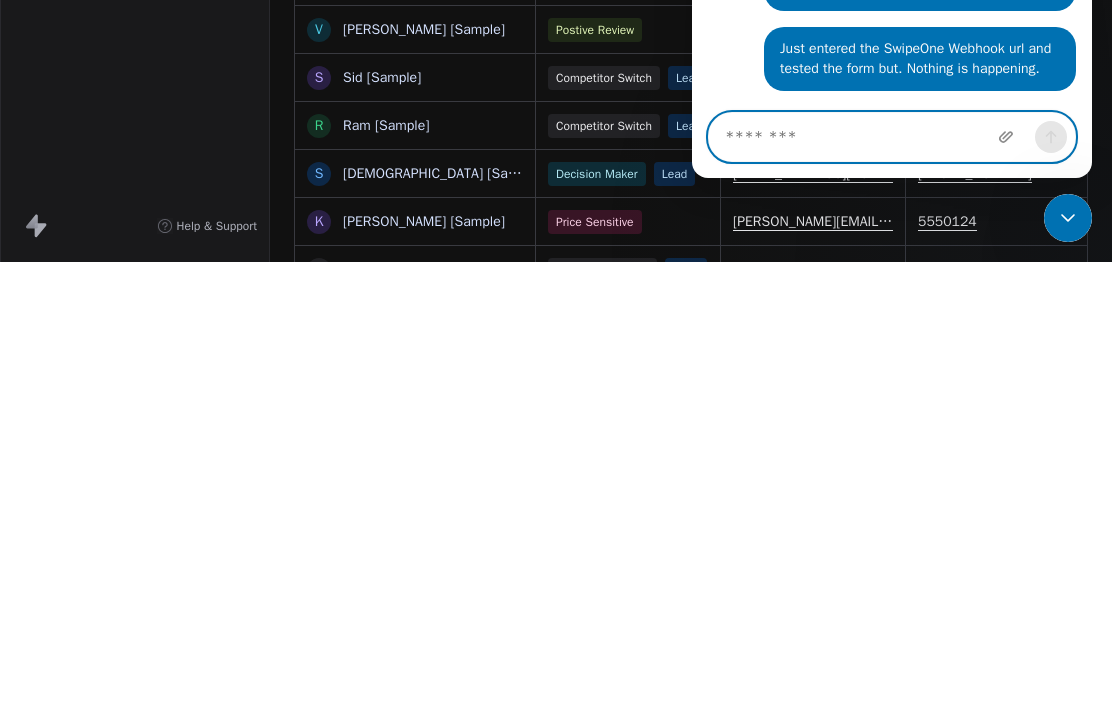 scroll, scrollTop: 845, scrollLeft: 0, axis: vertical 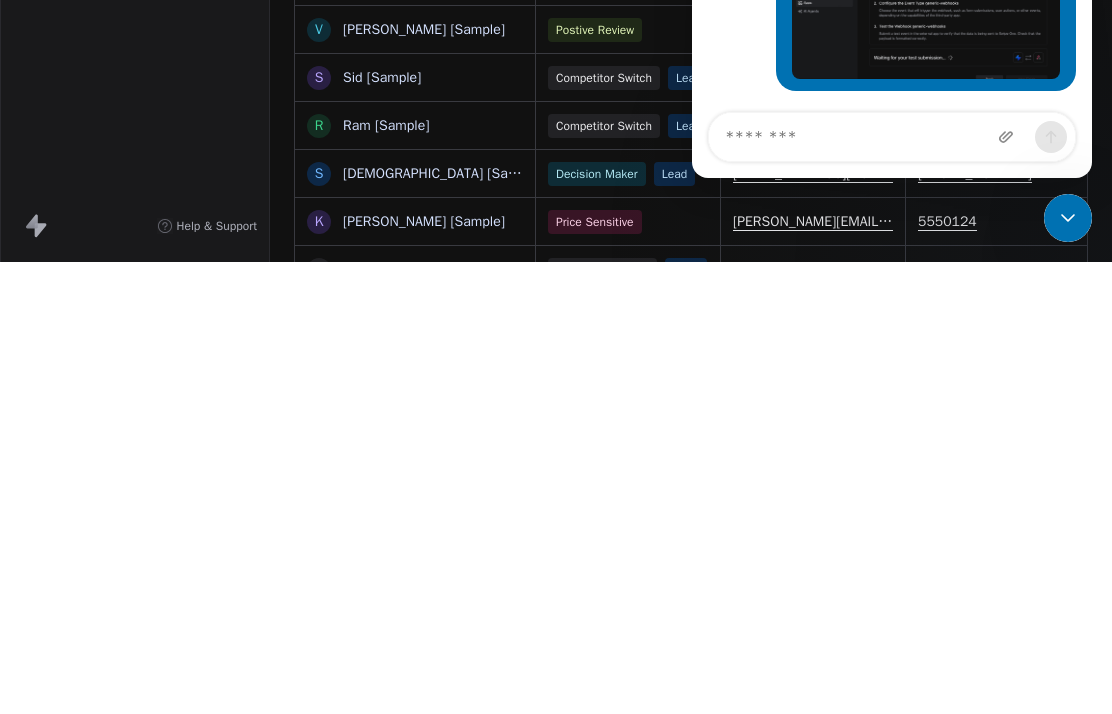 click 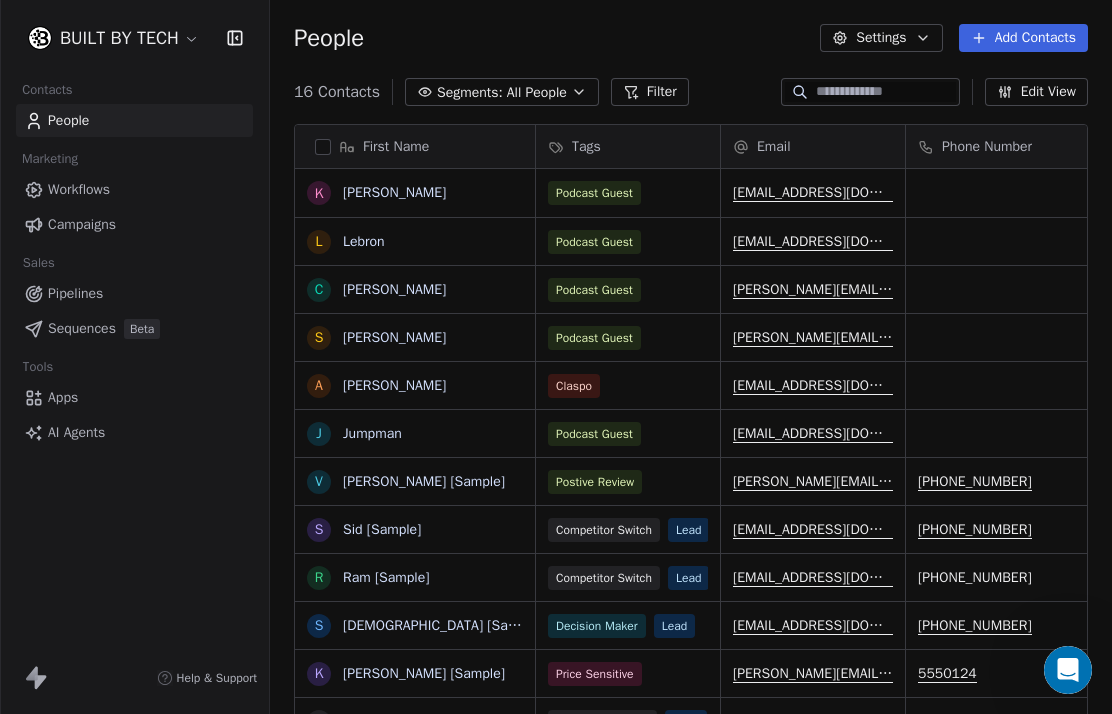 scroll, scrollTop: 0, scrollLeft: 0, axis: both 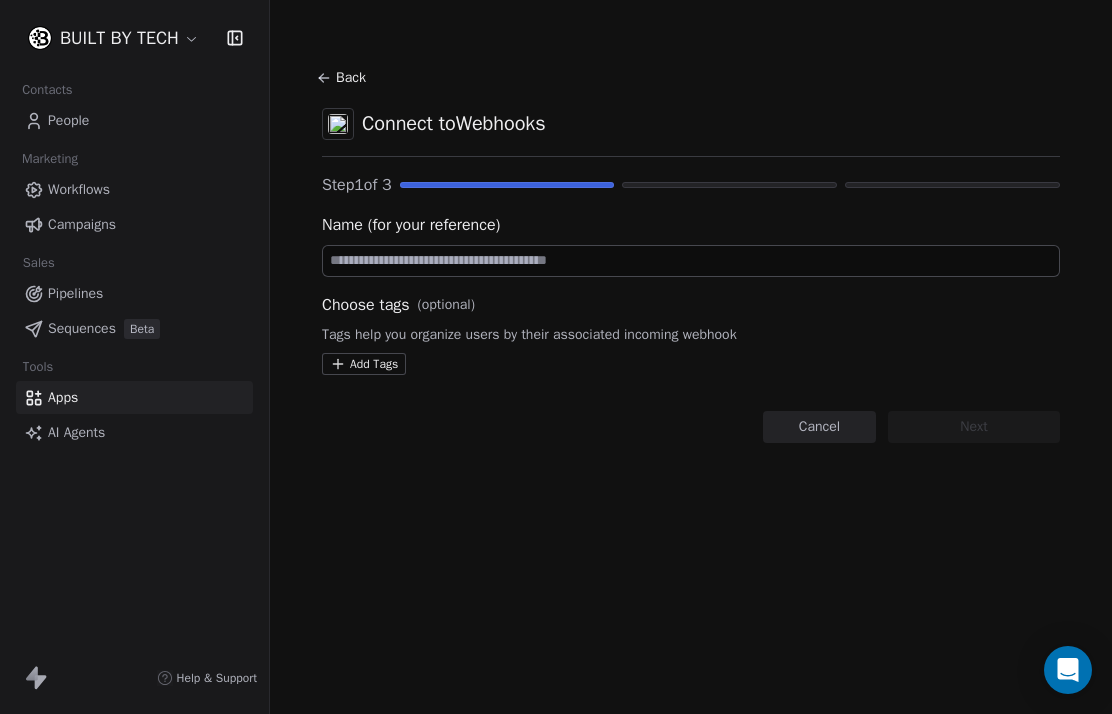 click at bounding box center [691, 261] 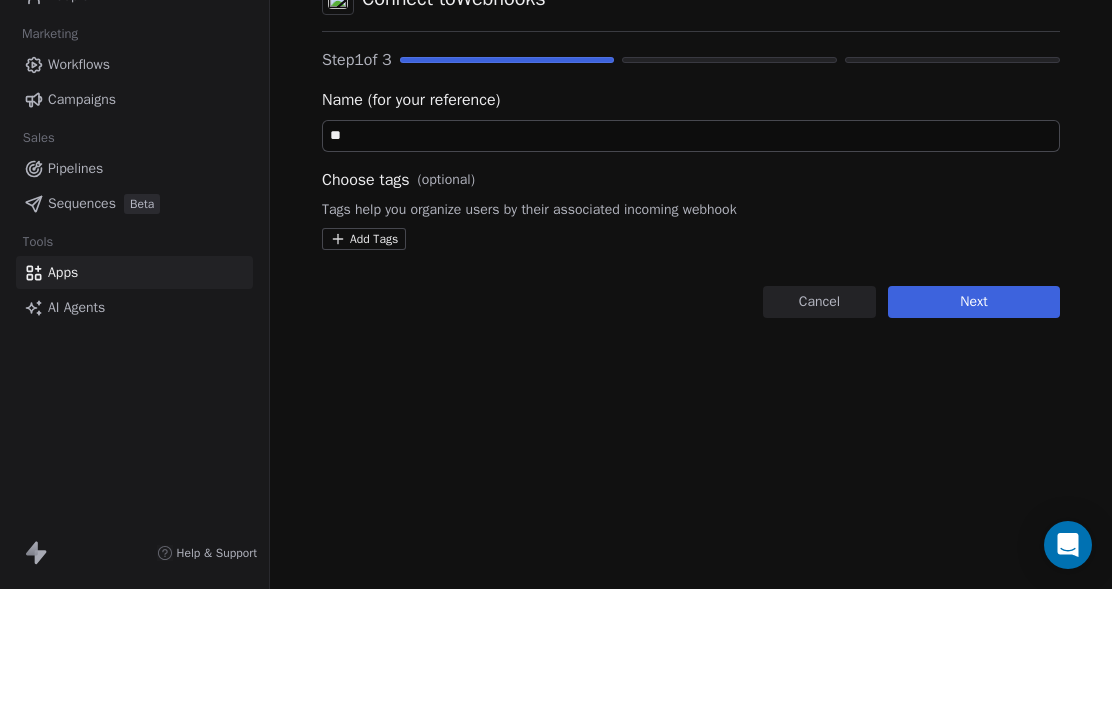 type on "*" 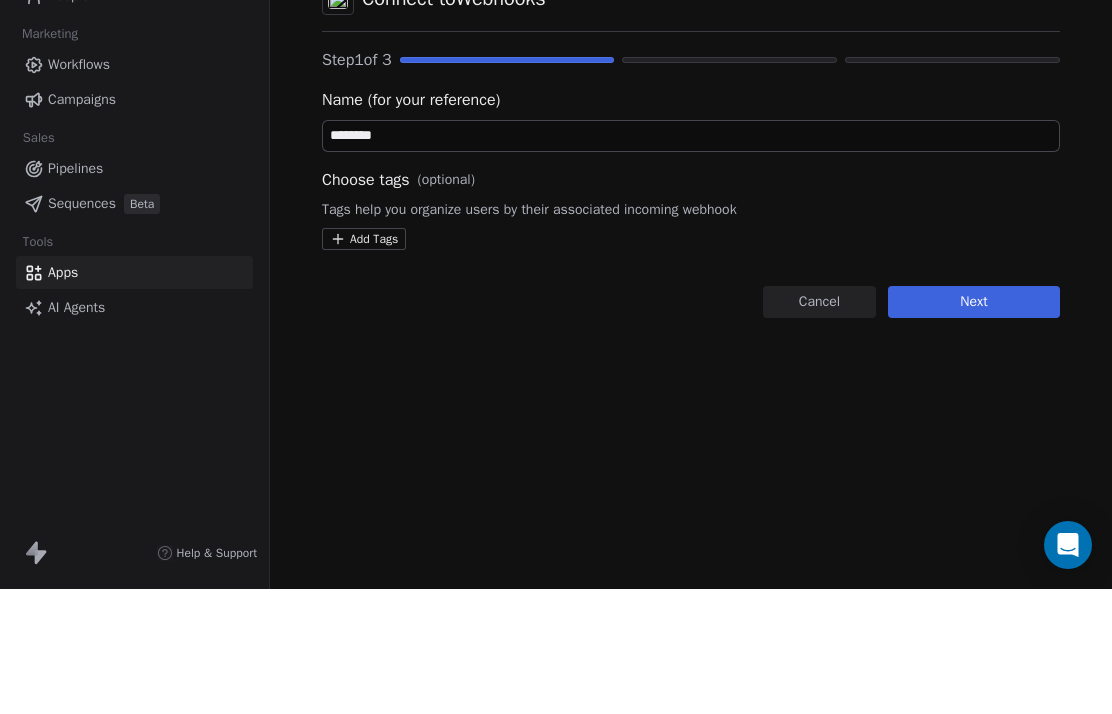 scroll, scrollTop: 80, scrollLeft: 0, axis: vertical 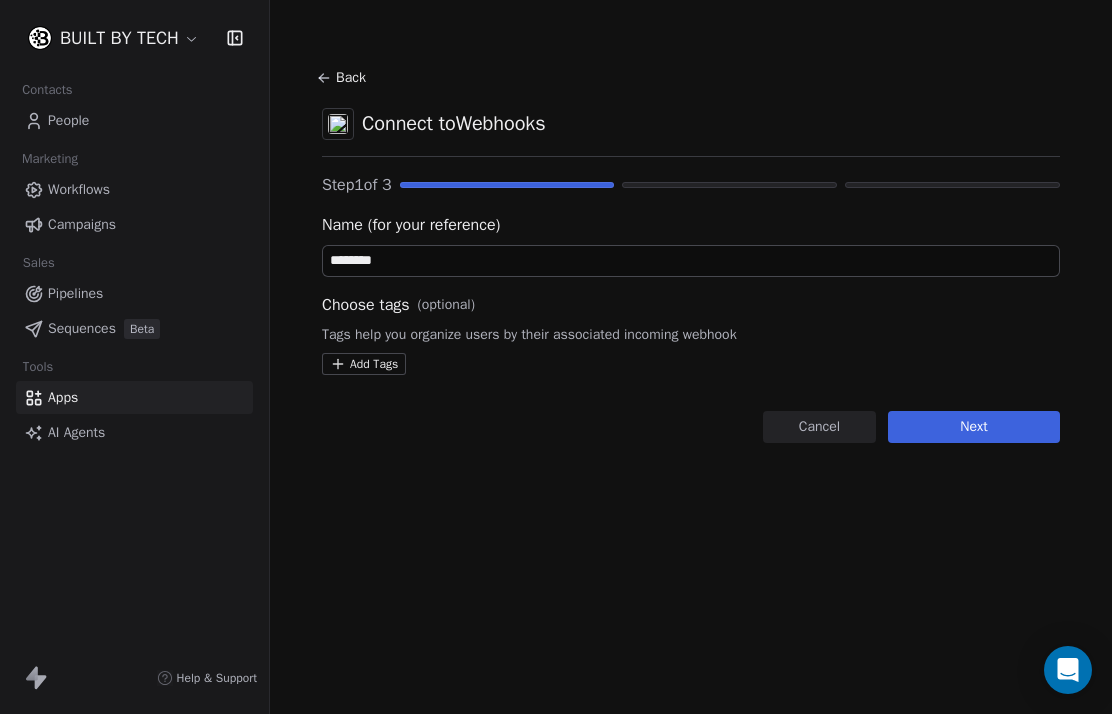 type on "********" 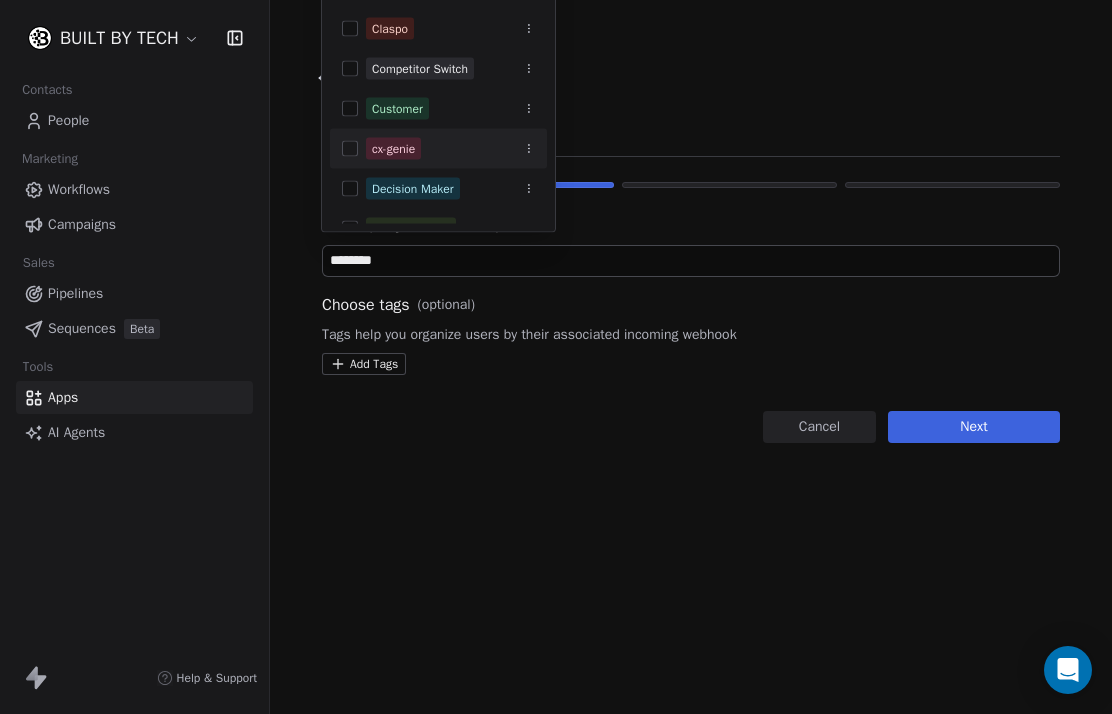 click at bounding box center (350, 149) 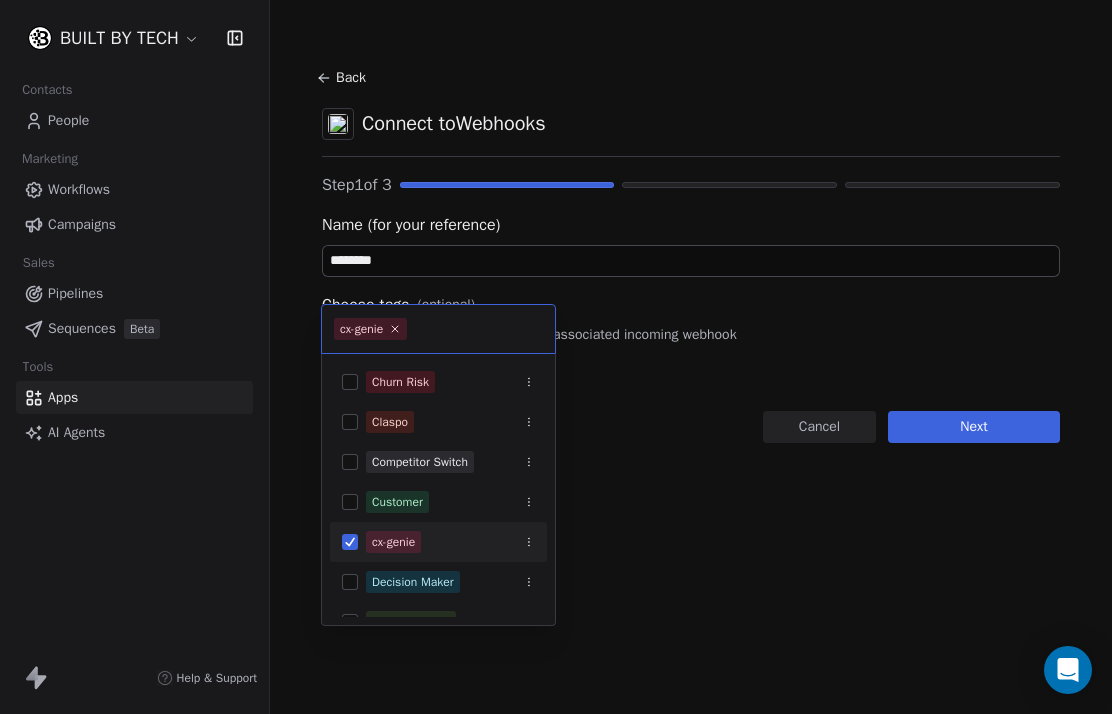 click on "BUILT BY TECH Contacts People Marketing Workflows Campaigns Sales Pipelines Sequences Beta Tools Apps AI Agents Help & Support  Back Connect to  Webhooks Step  1  of 3 Name (for your reference) ******** Choose tags (optional) Tags help you organize users by their associated incoming webhook  Add Tags Cancel Next
cx-genie Churn Risk Claspo Competitor Switch Customer cx-genie Decision Maker Postive Review Lead Podcast Guest Price Sensitive VIP Webinar Attendee" at bounding box center (556, 357) 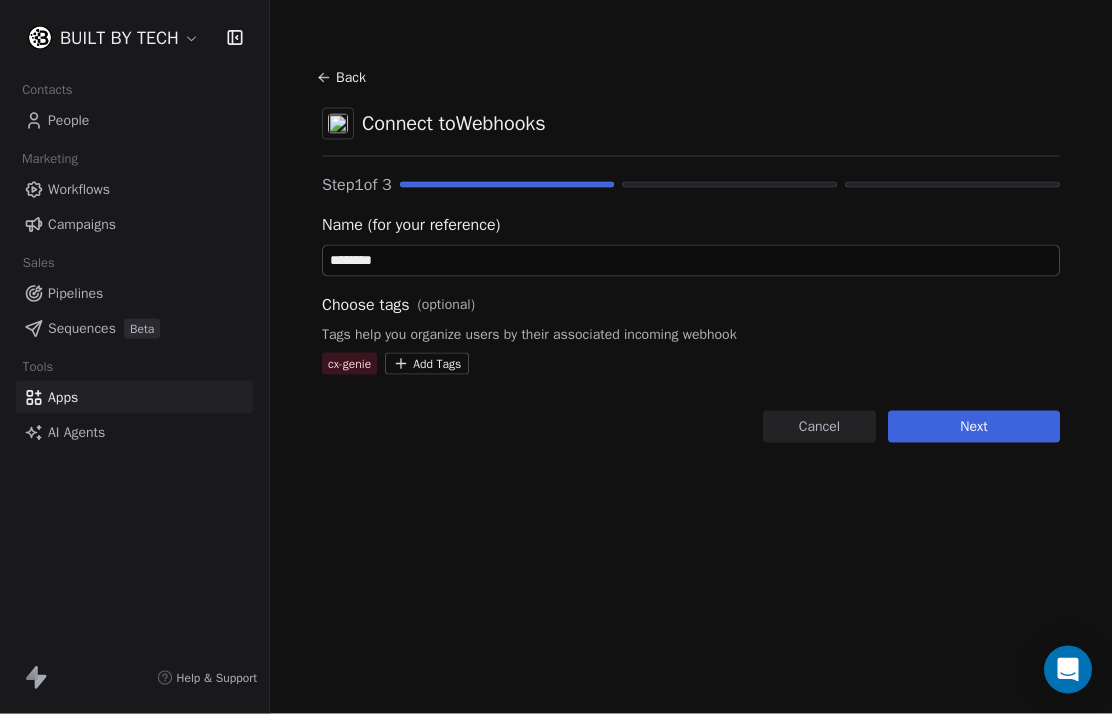 scroll, scrollTop: 0, scrollLeft: 0, axis: both 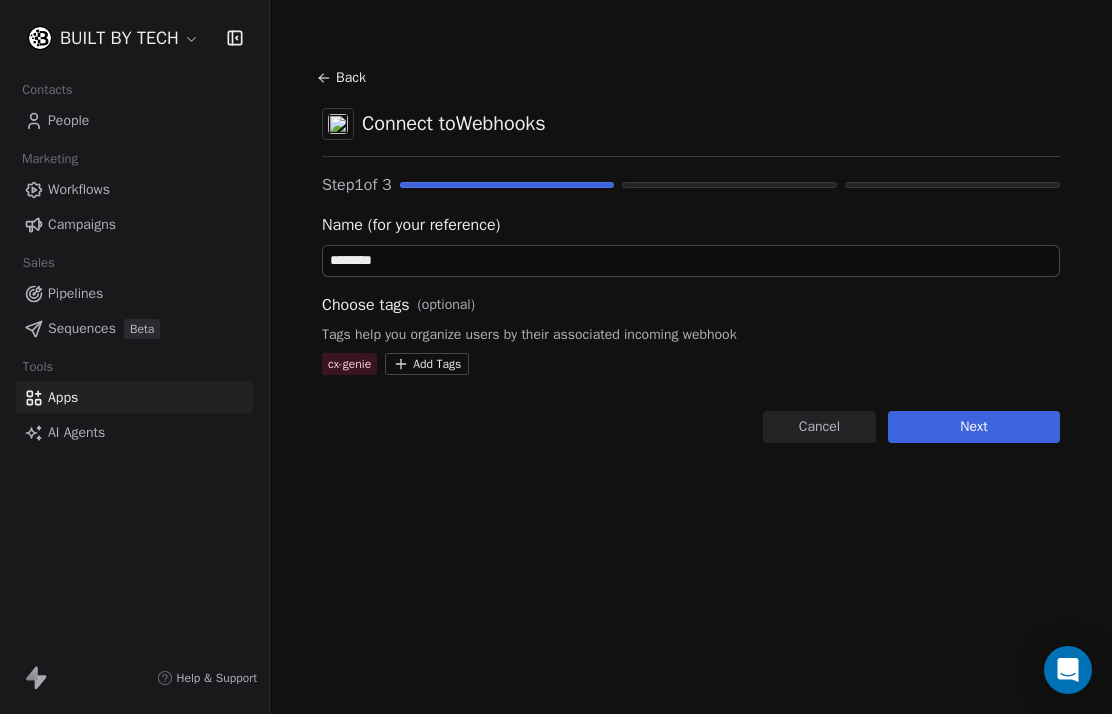 click on "Next" at bounding box center [974, 427] 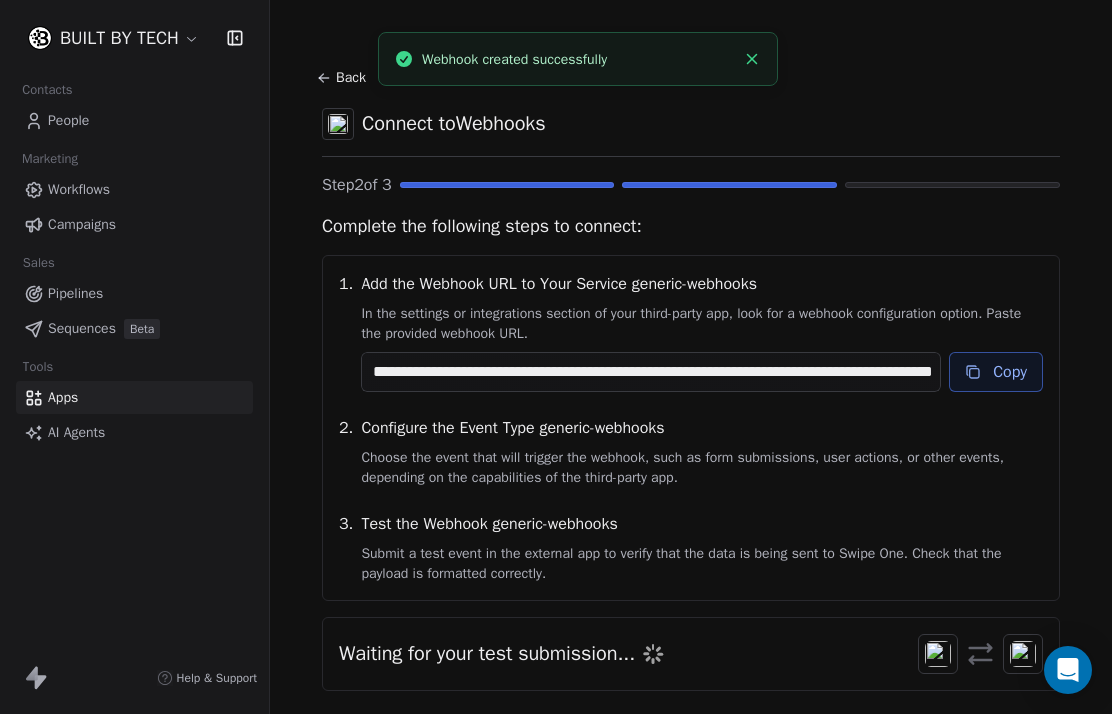 click on "Copy" at bounding box center [996, 372] 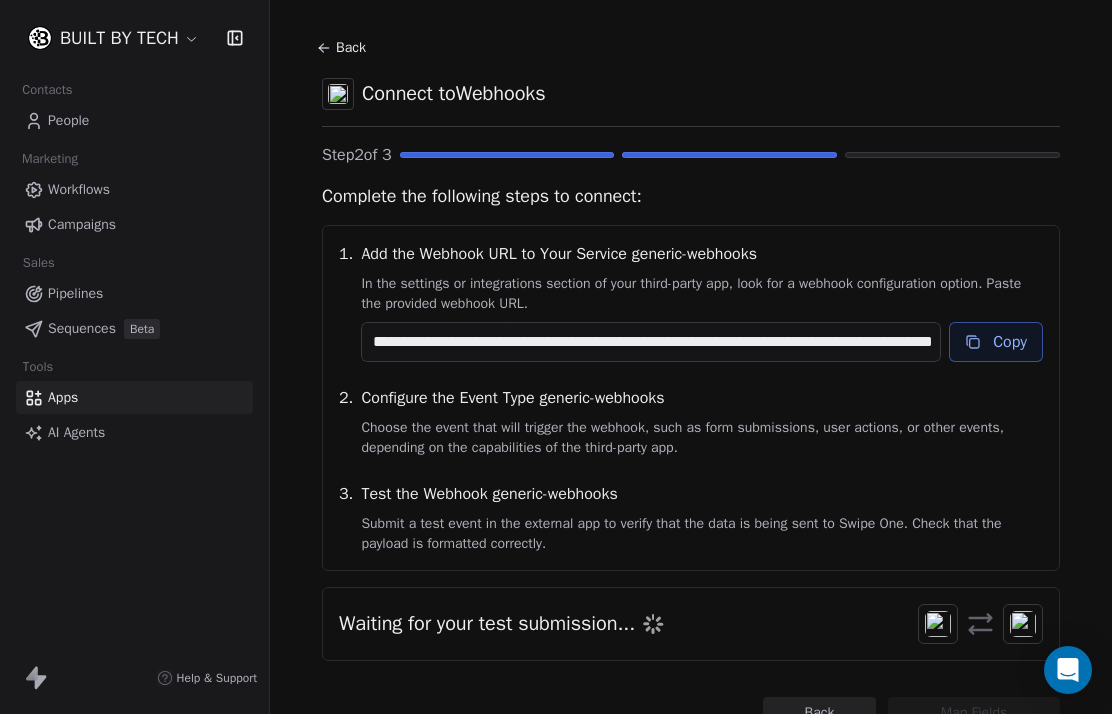 scroll, scrollTop: 29, scrollLeft: 0, axis: vertical 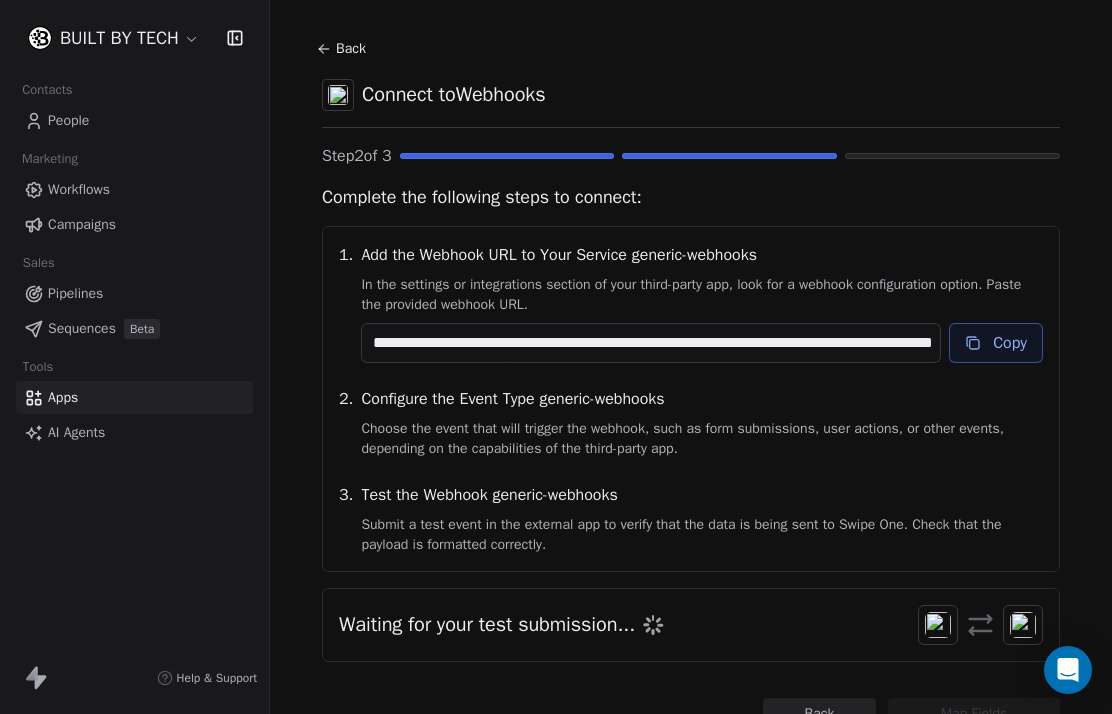 click on "Copy" at bounding box center [996, 343] 